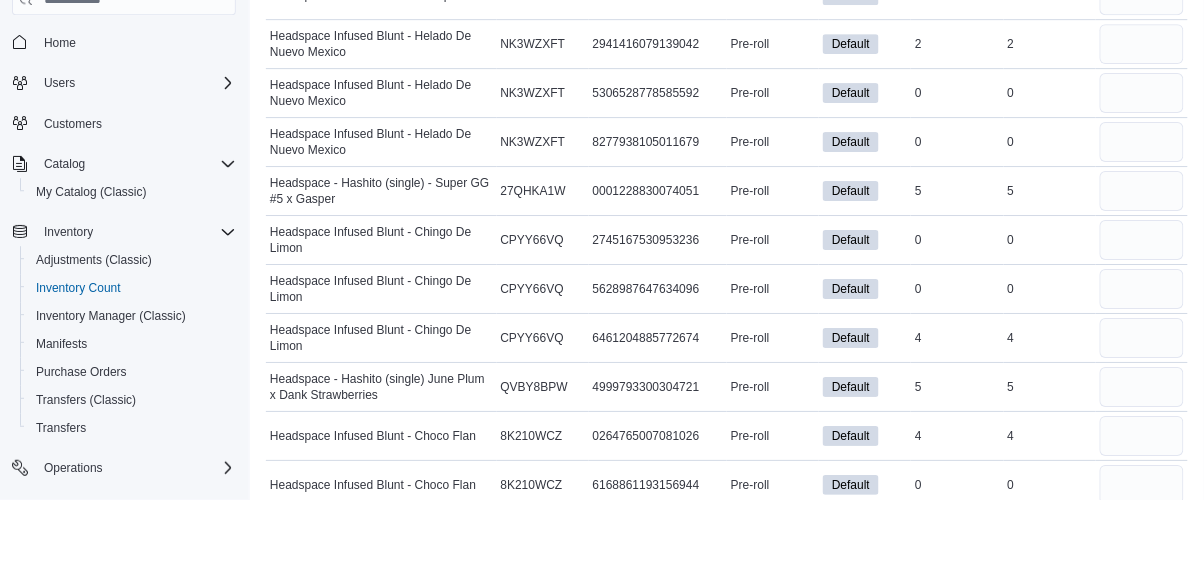 scroll, scrollTop: 1358, scrollLeft: 0, axis: vertical 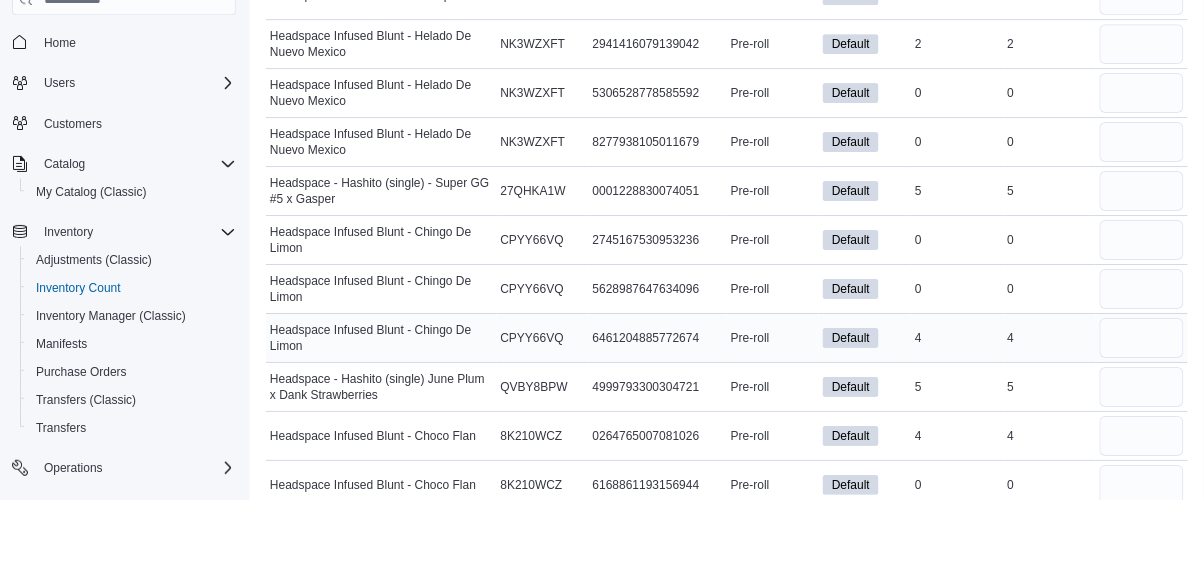 type on "*" 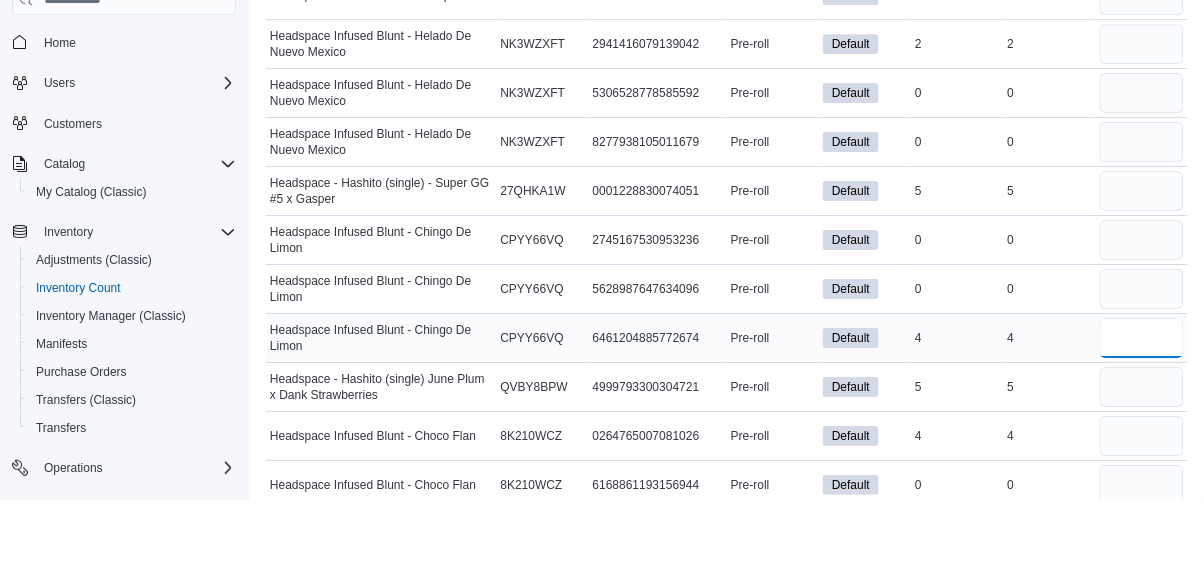 click at bounding box center (1142, 424) 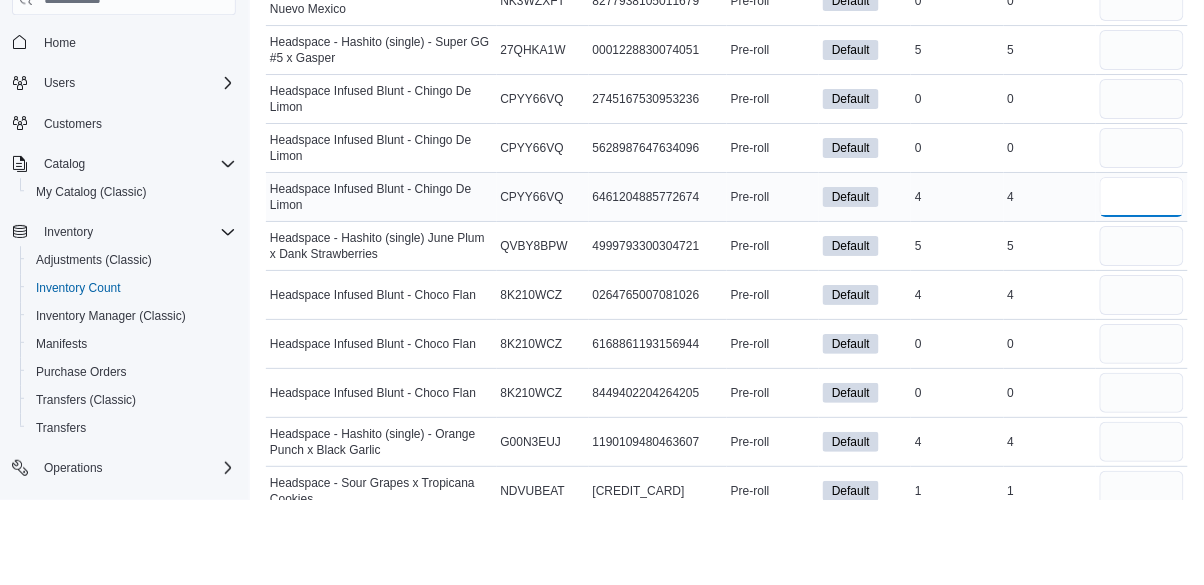 scroll, scrollTop: 1503, scrollLeft: 0, axis: vertical 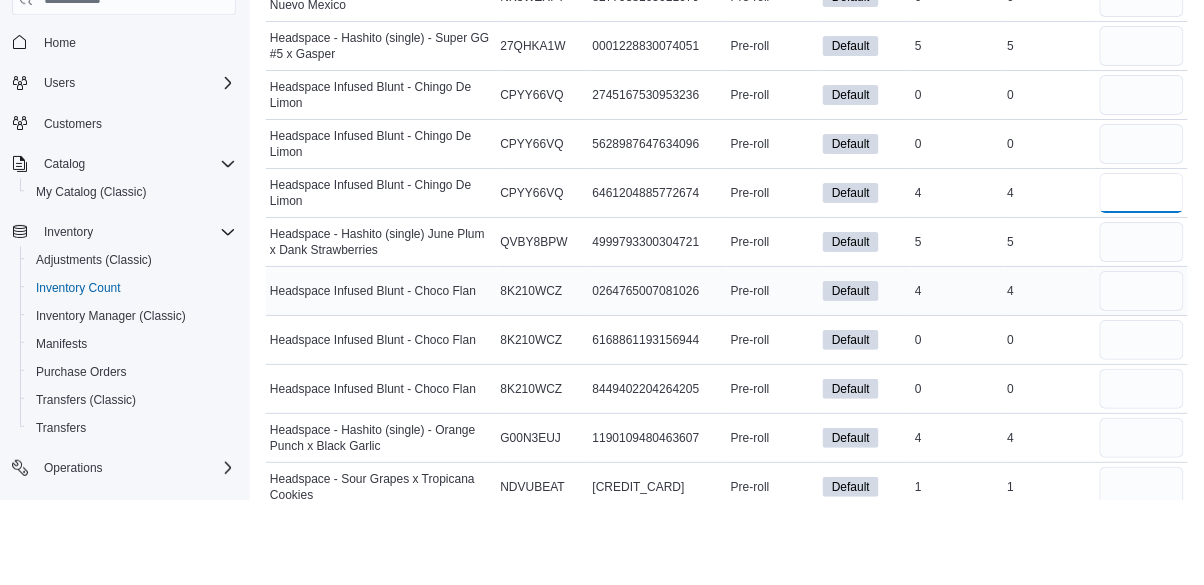 type on "*" 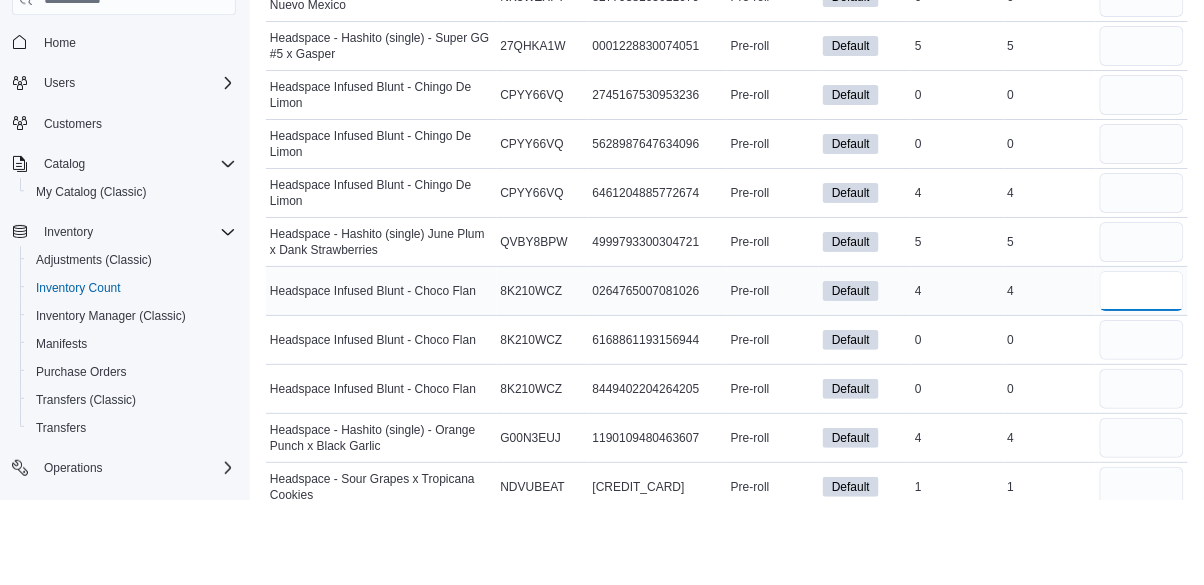 click at bounding box center [1142, 377] 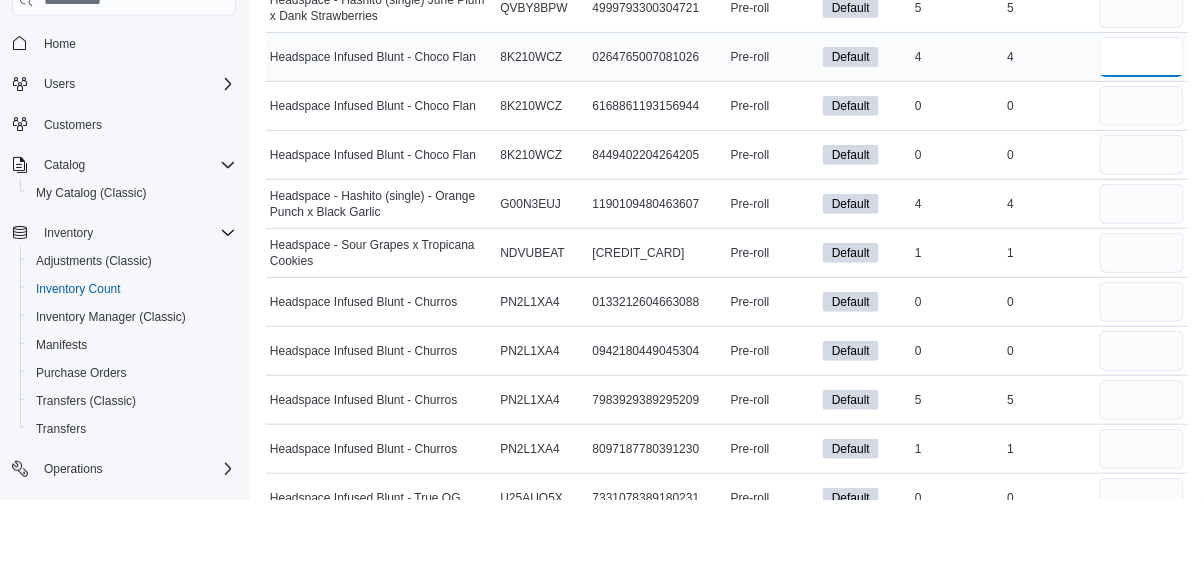 scroll, scrollTop: 1738, scrollLeft: 0, axis: vertical 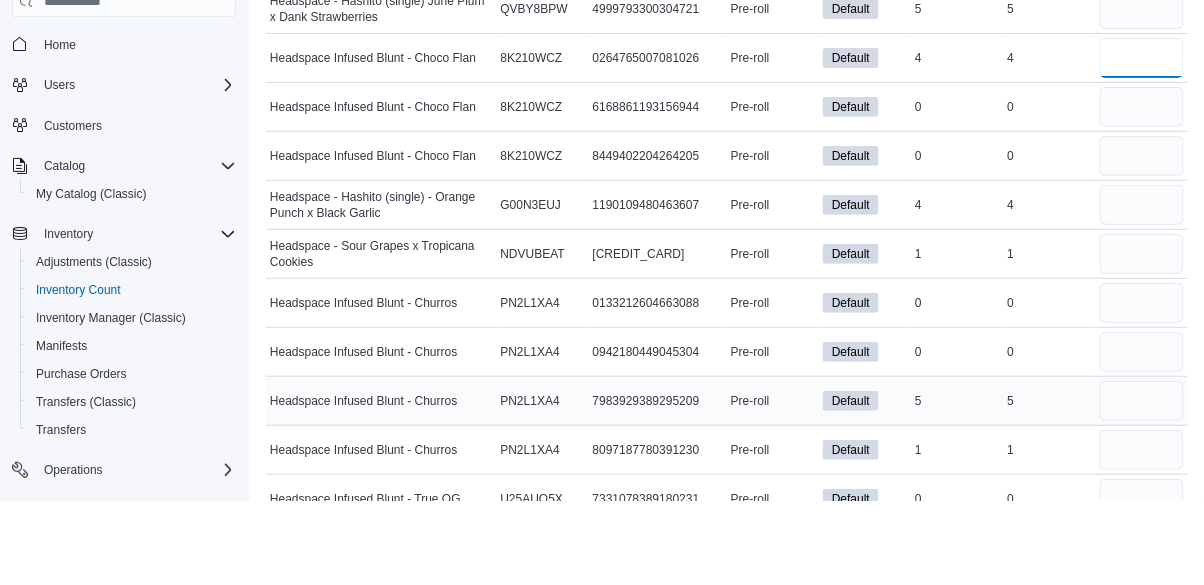 type on "*" 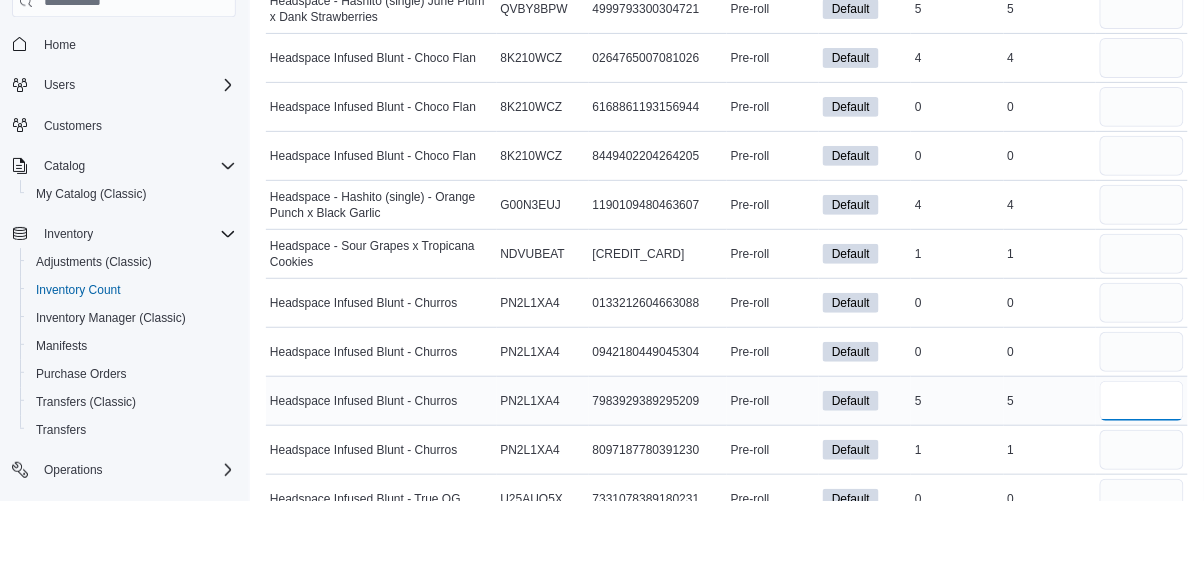 click at bounding box center (1142, 485) 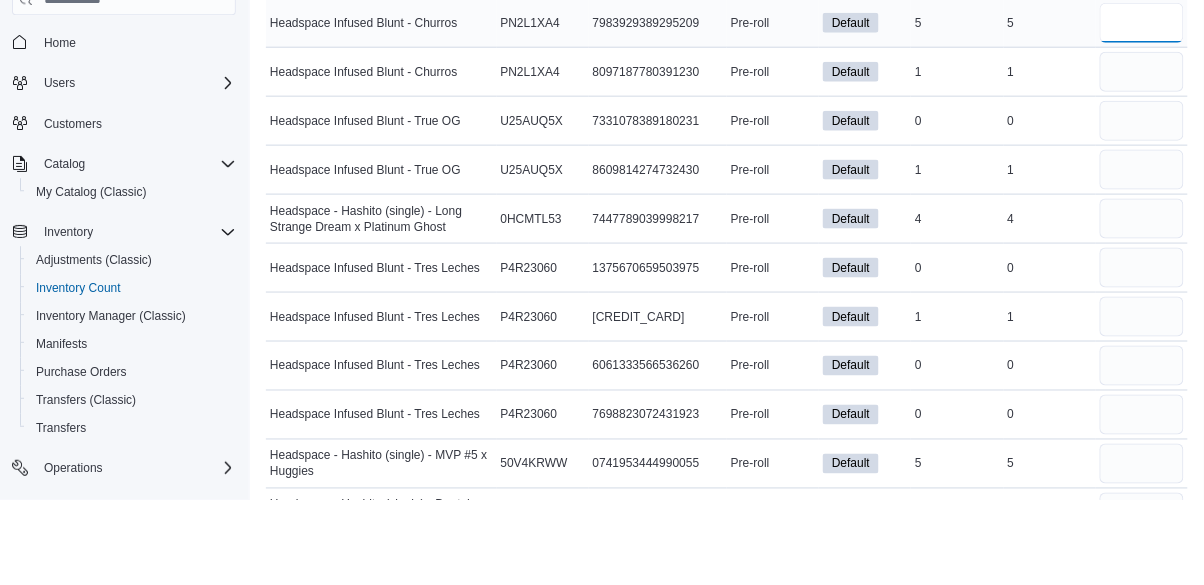 scroll, scrollTop: 2121, scrollLeft: 0, axis: vertical 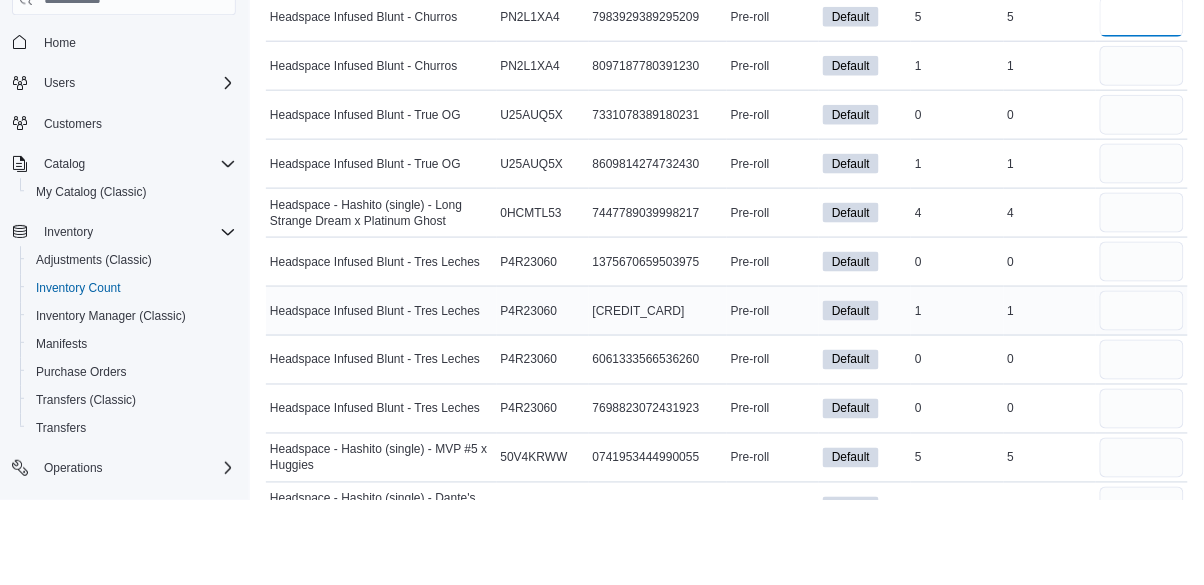 type on "*" 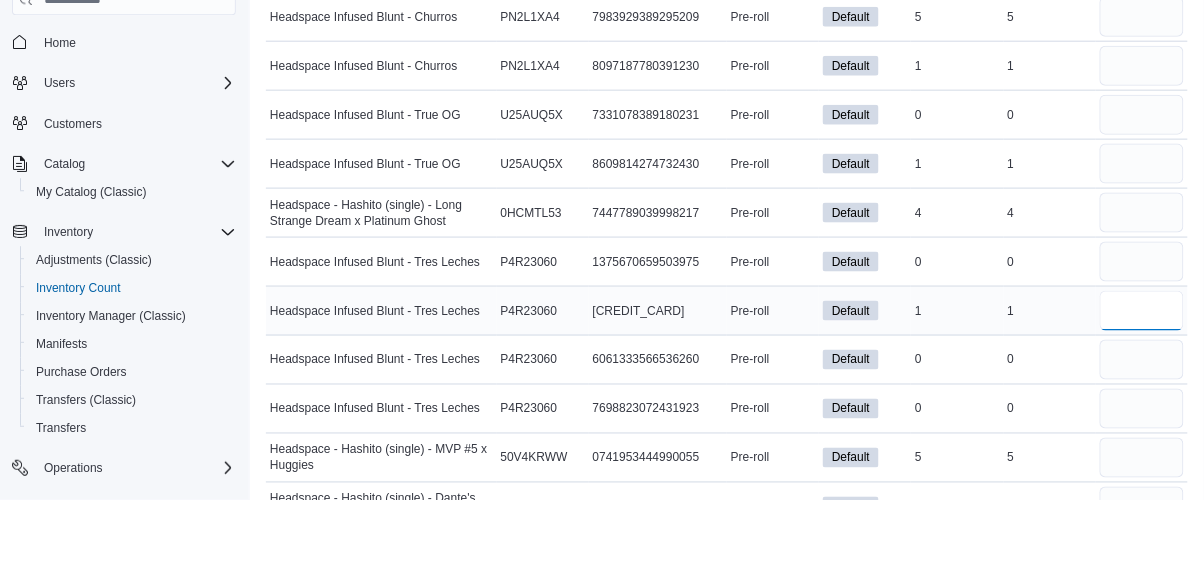 click at bounding box center (1142, 396) 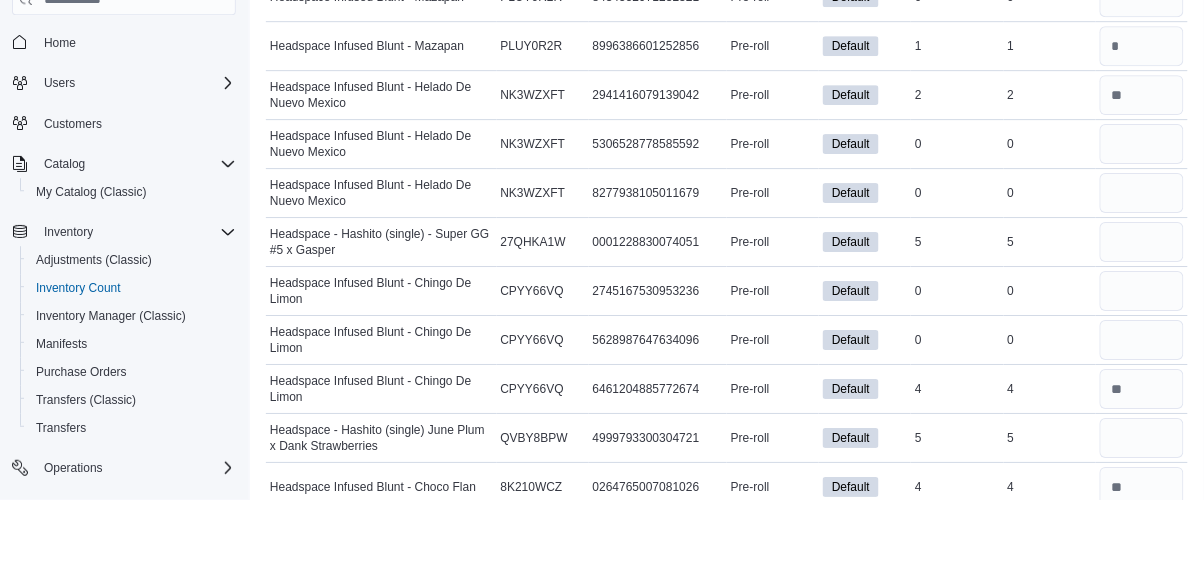 scroll, scrollTop: 1310, scrollLeft: 0, axis: vertical 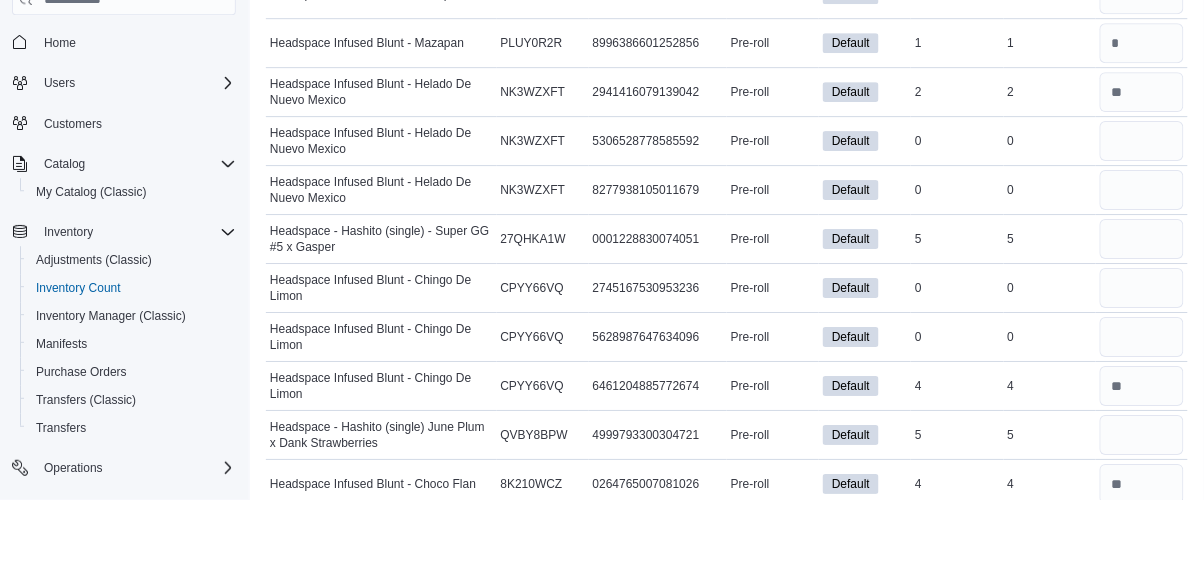 type on "*" 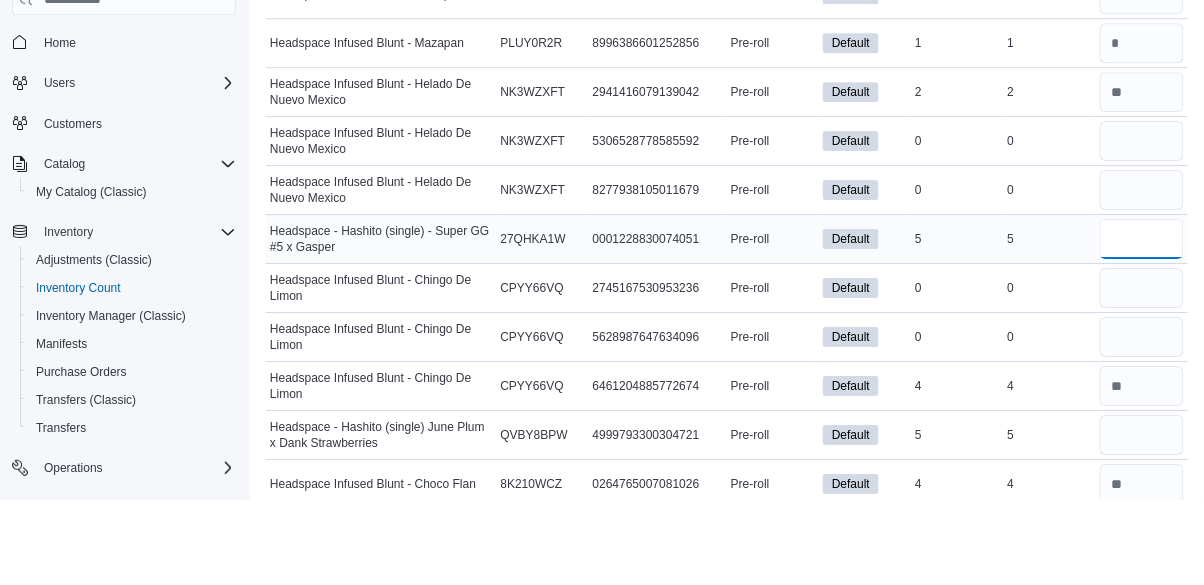 click at bounding box center (1142, 325) 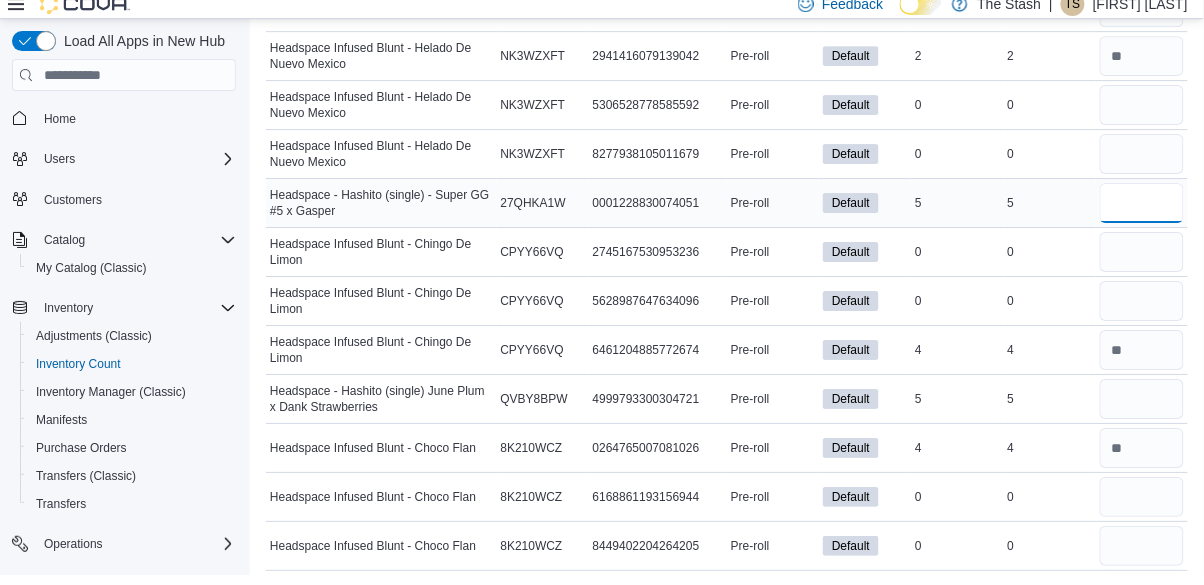 scroll, scrollTop: 1422, scrollLeft: 0, axis: vertical 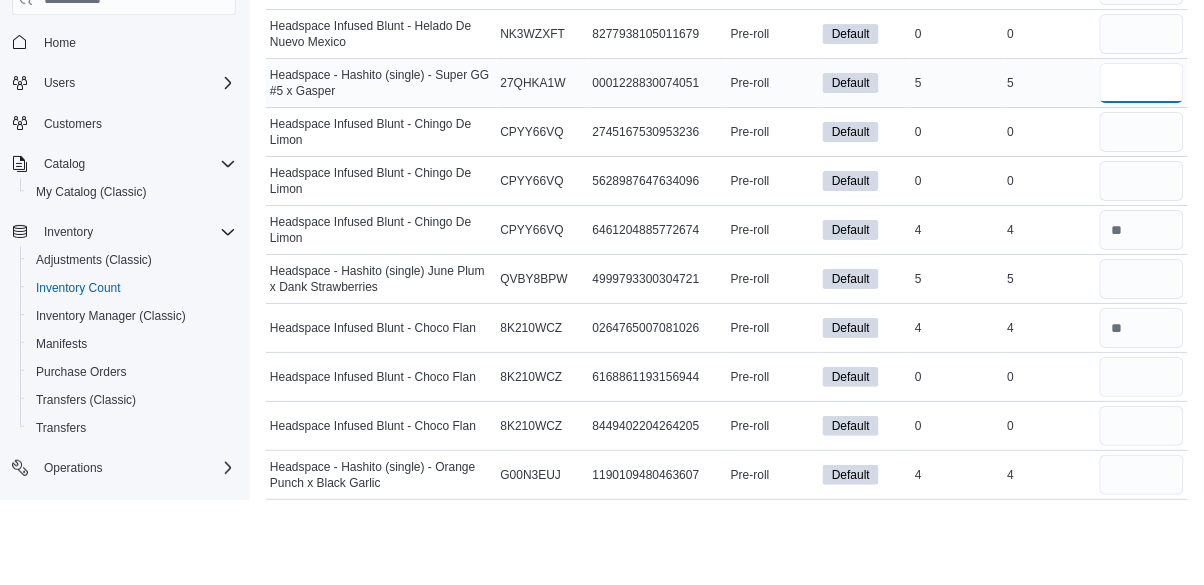 type on "*" 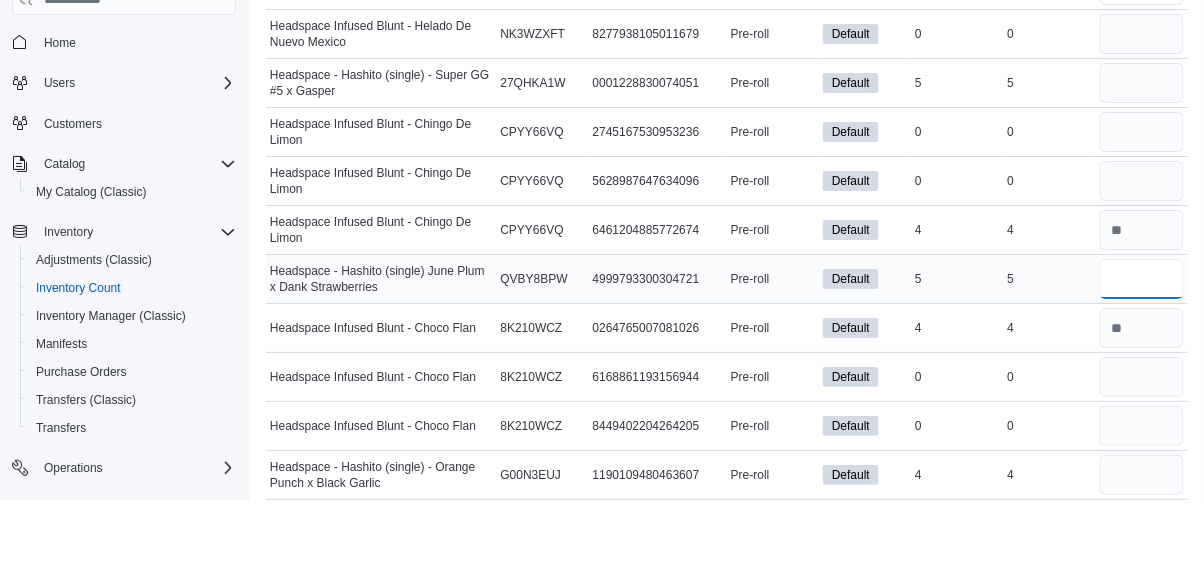 click at bounding box center (1142, 365) 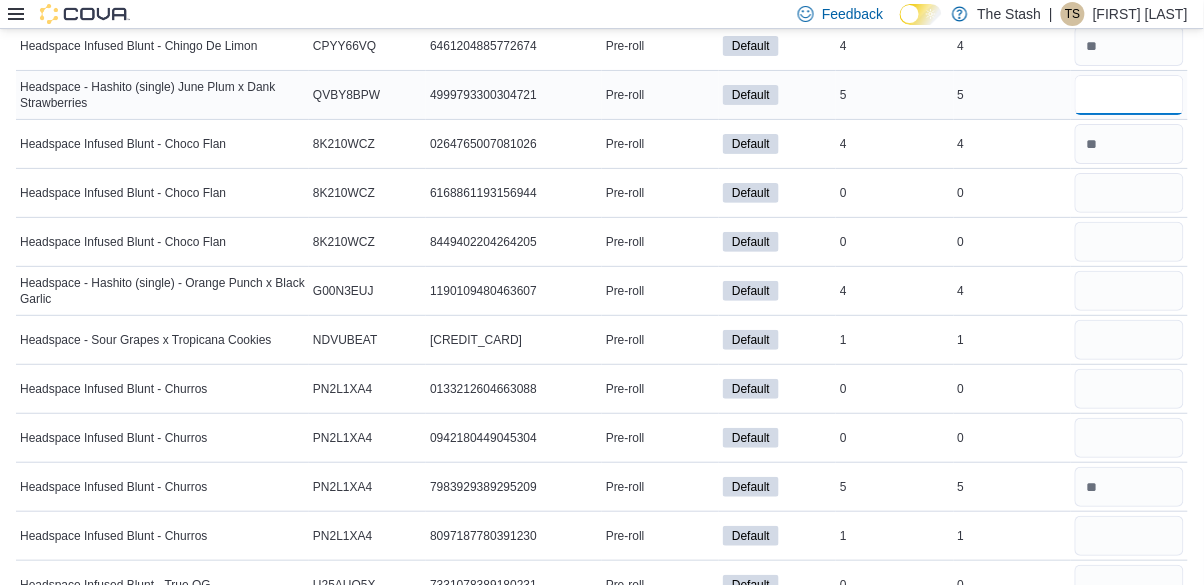 scroll, scrollTop: 1735, scrollLeft: 0, axis: vertical 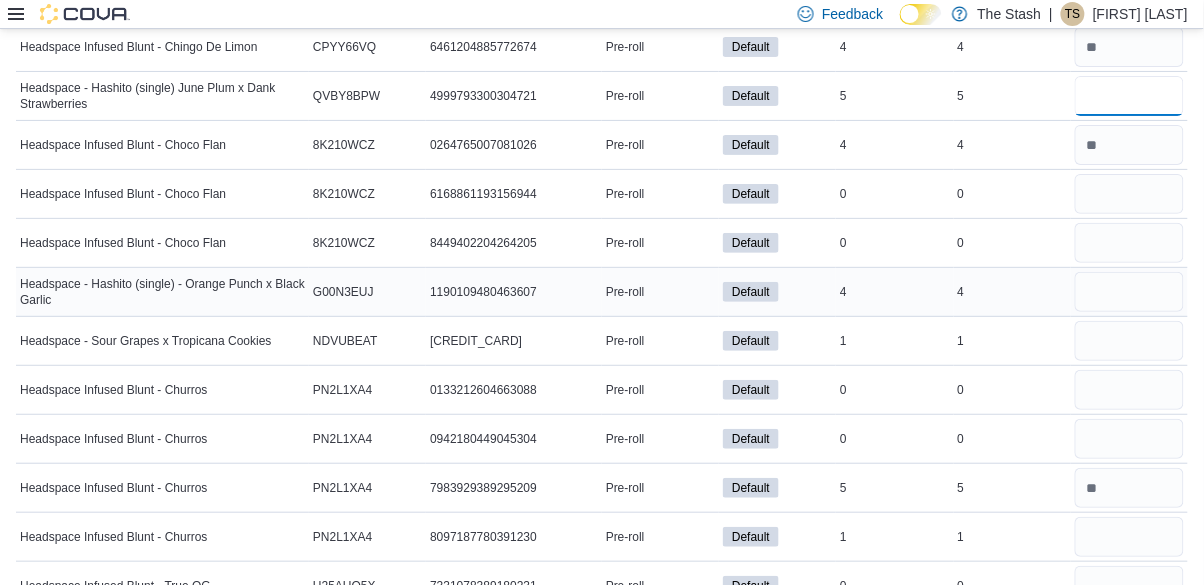 type on "*" 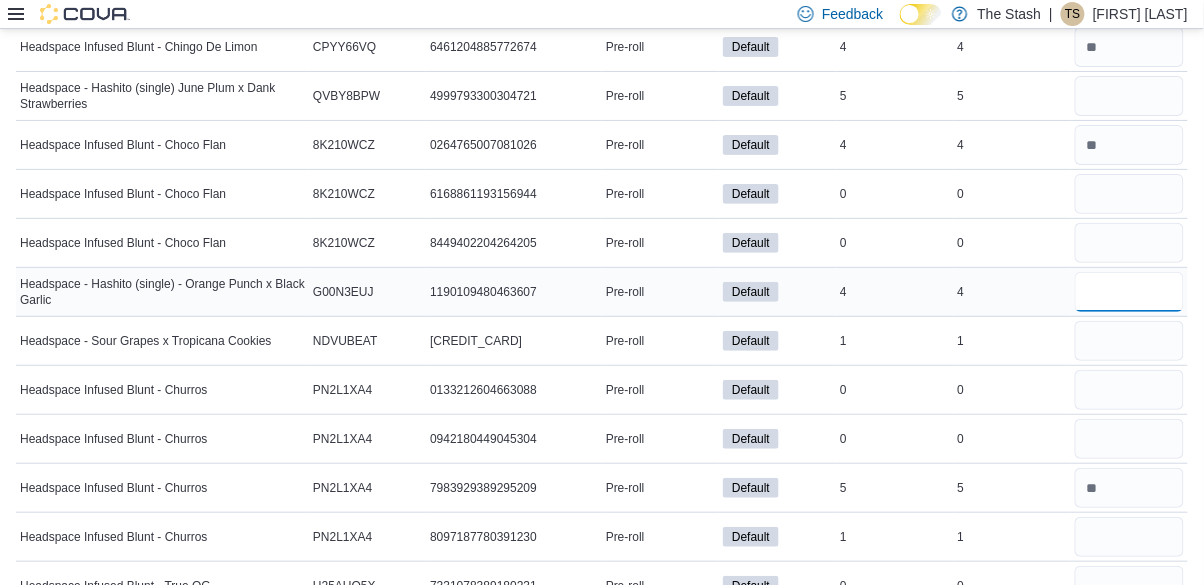 click at bounding box center [1129, 292] 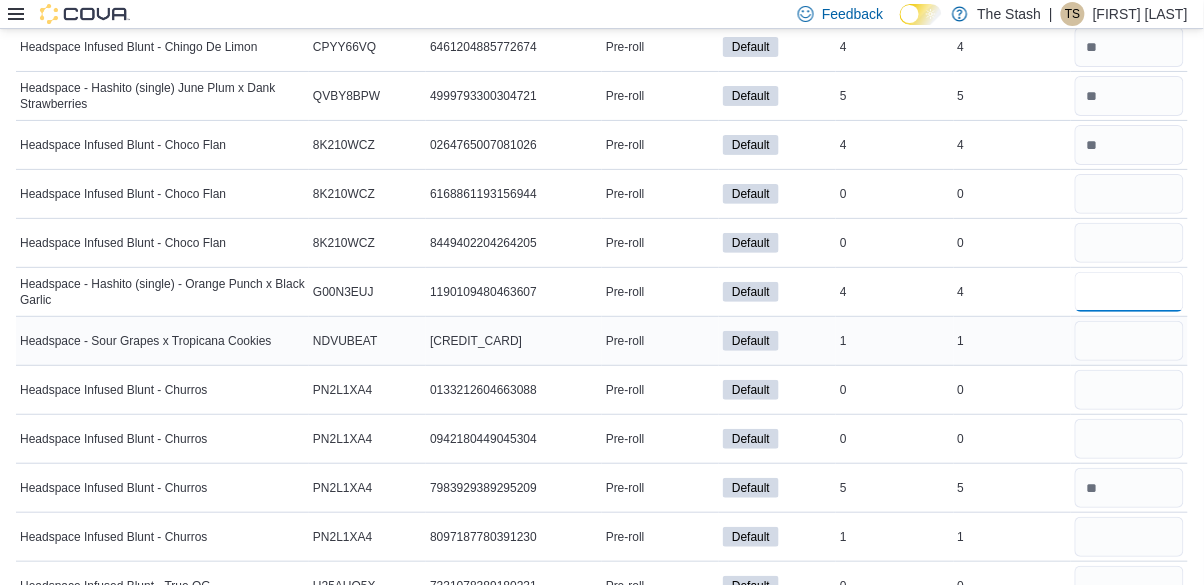 type on "*" 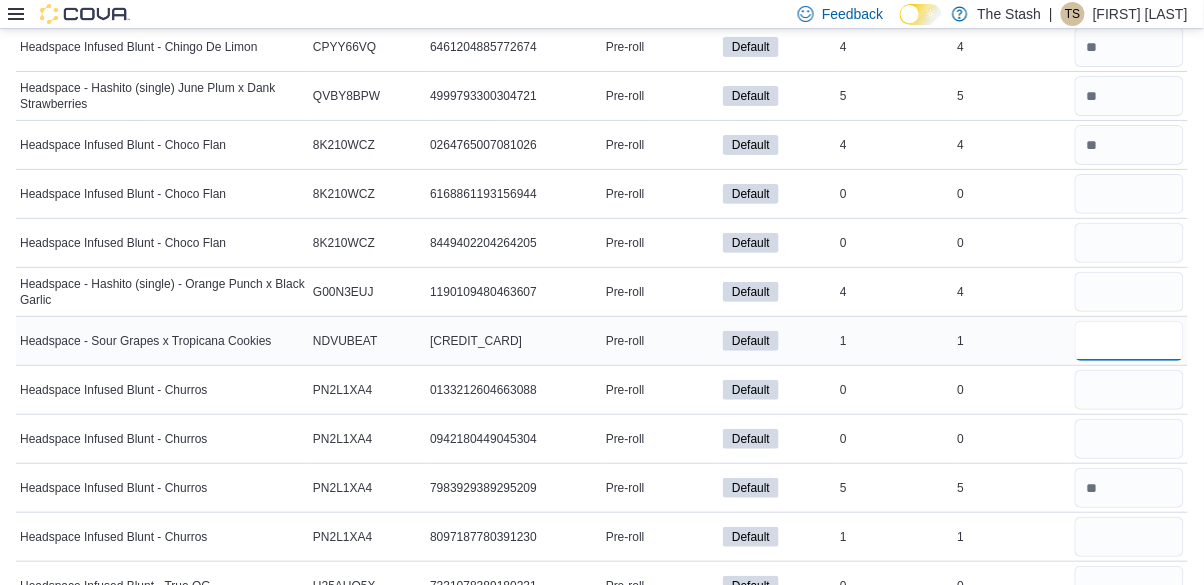 click at bounding box center (1129, 341) 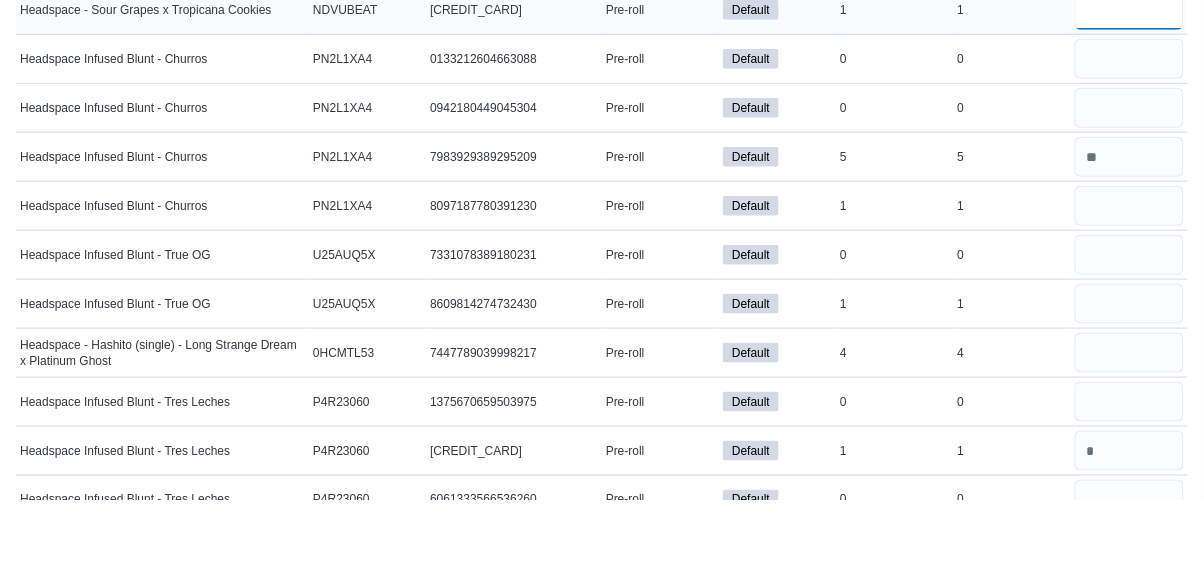 scroll, scrollTop: 1983, scrollLeft: 0, axis: vertical 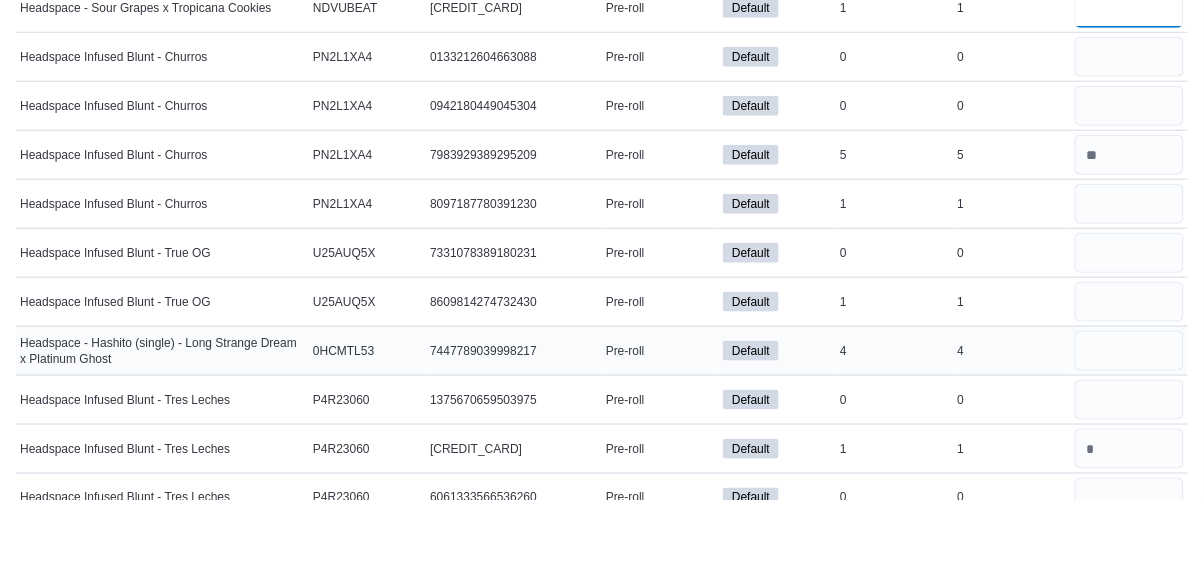 type on "*" 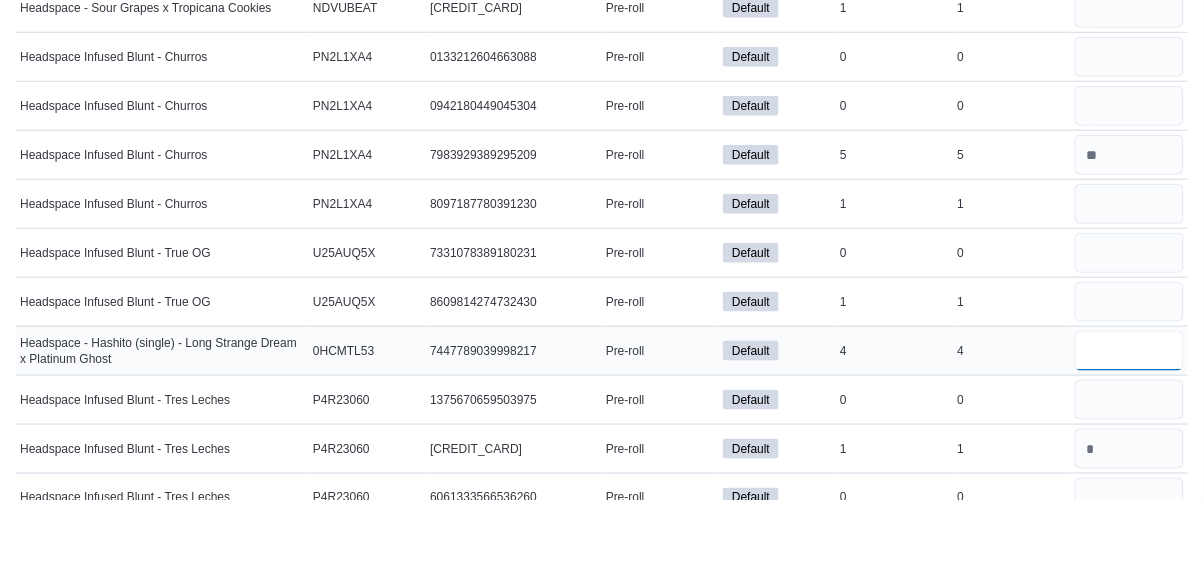 click at bounding box center [1129, 436] 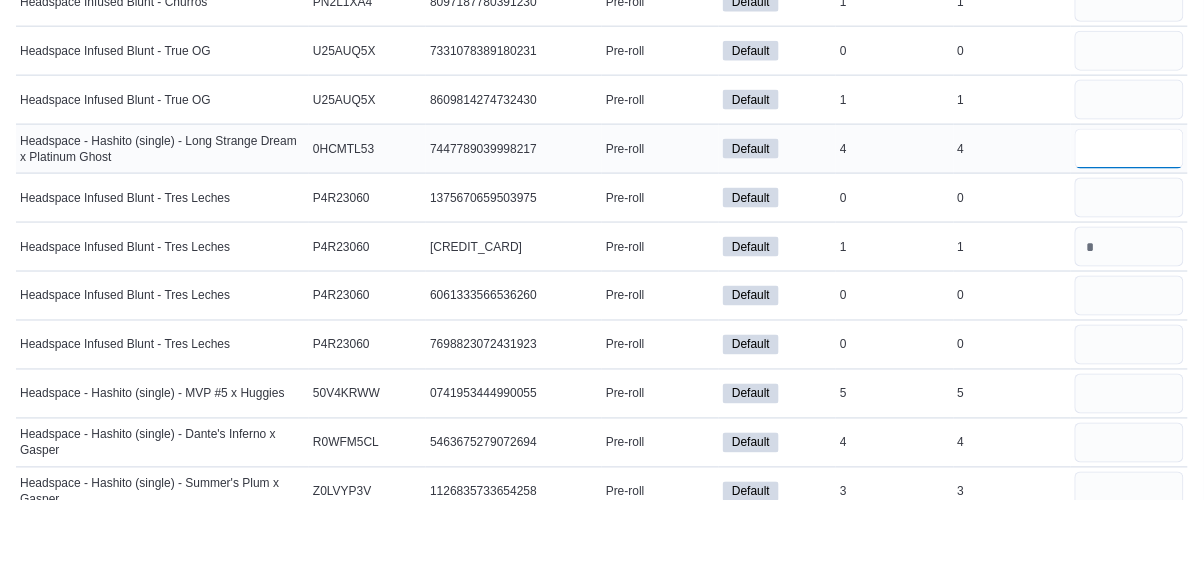 scroll, scrollTop: 2219, scrollLeft: 0, axis: vertical 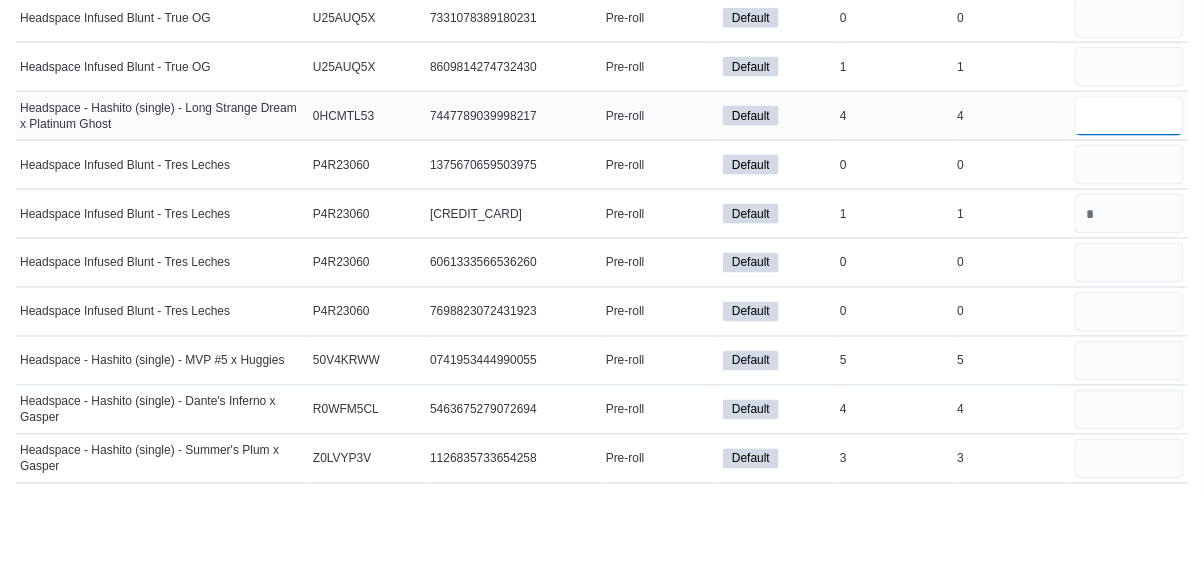 type on "*" 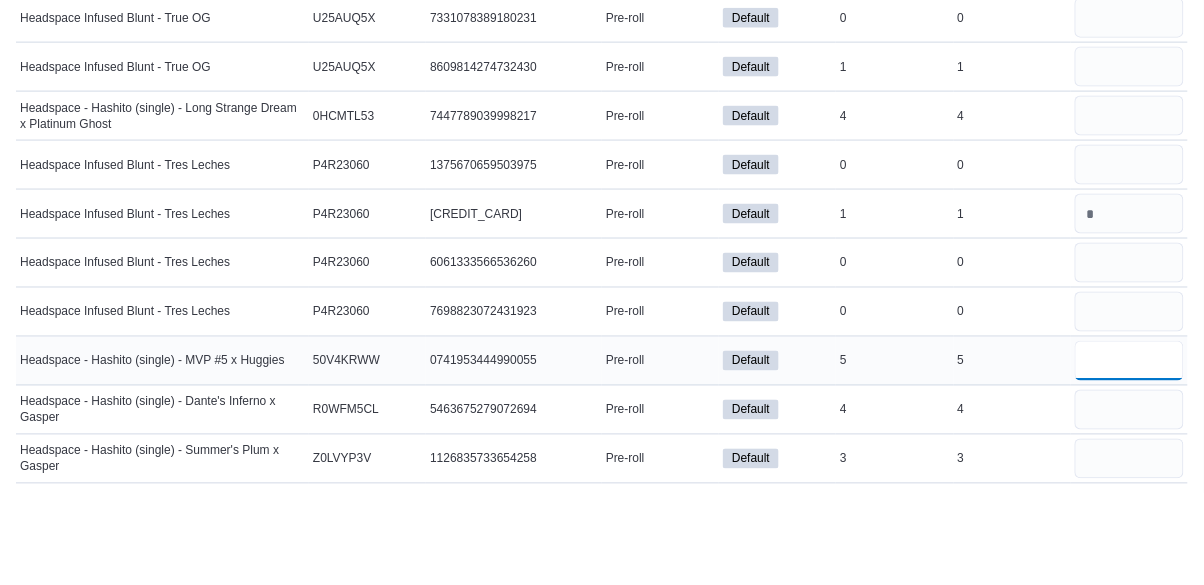 click at bounding box center [1129, 446] 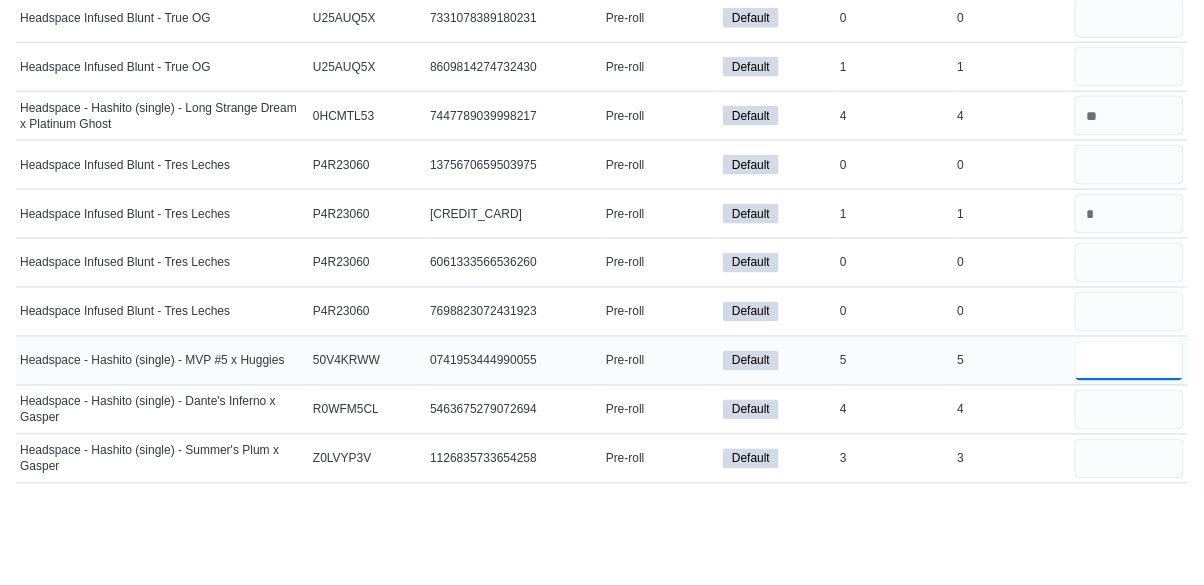 scroll, scrollTop: 2219, scrollLeft: 0, axis: vertical 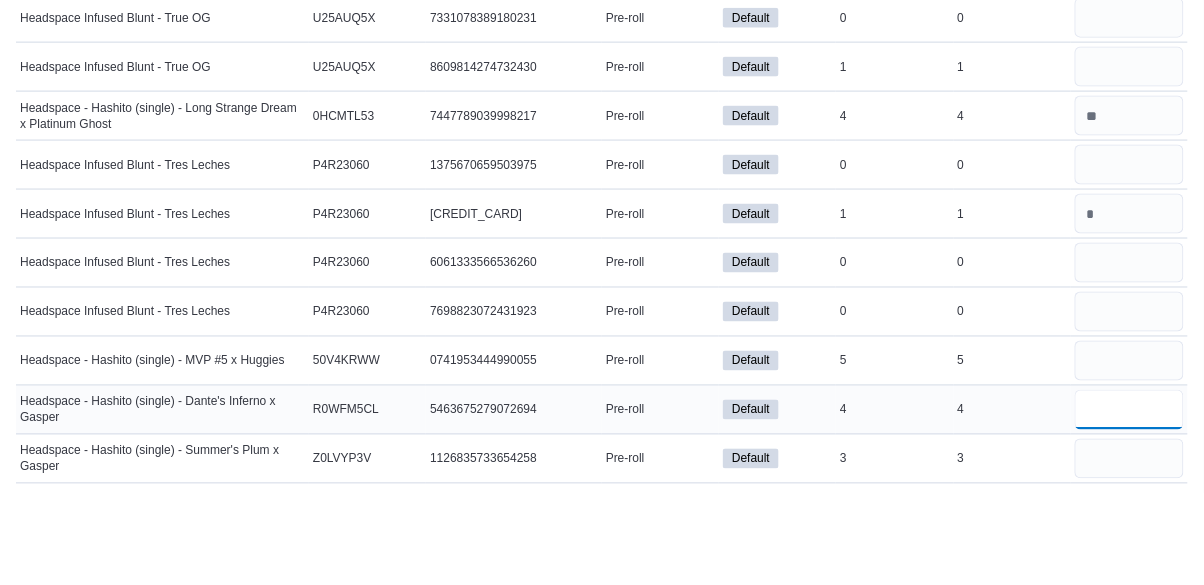 click at bounding box center [1129, 495] 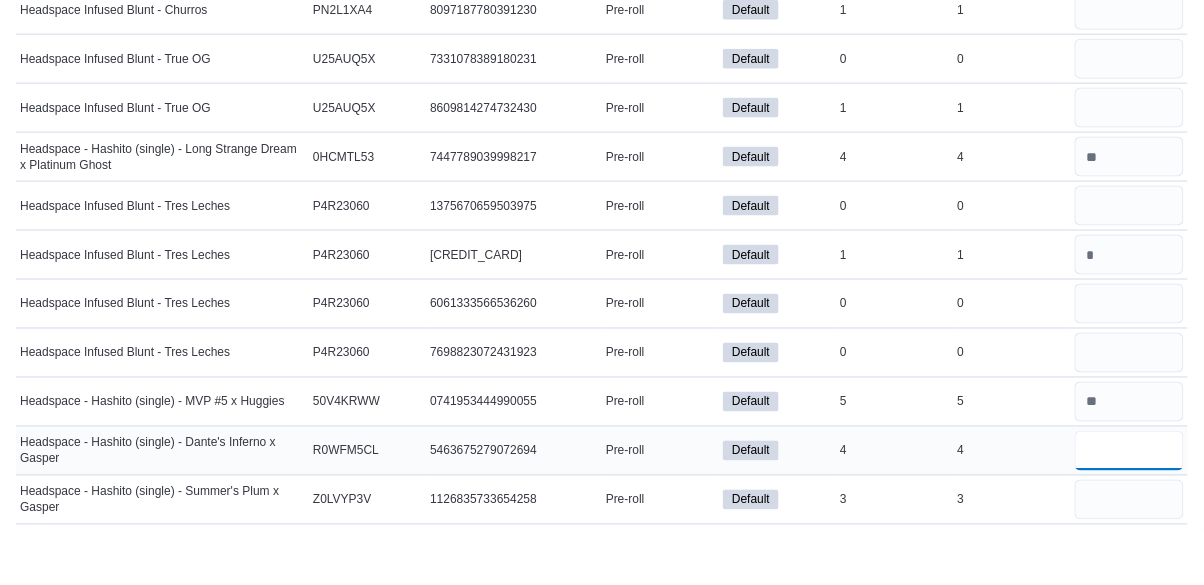 scroll, scrollTop: 2219, scrollLeft: 0, axis: vertical 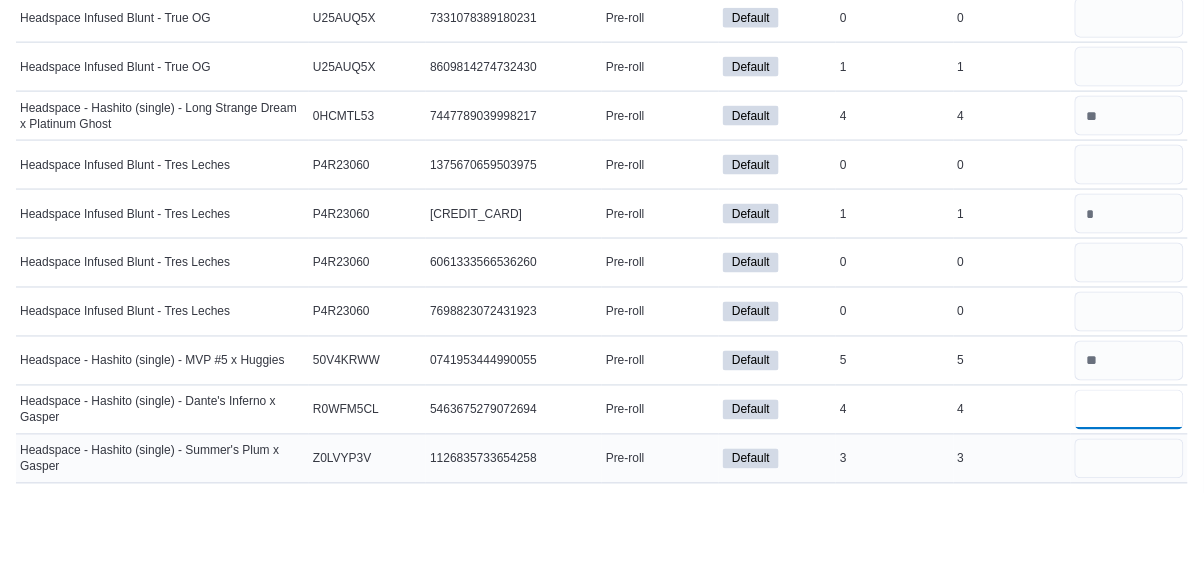 type on "*" 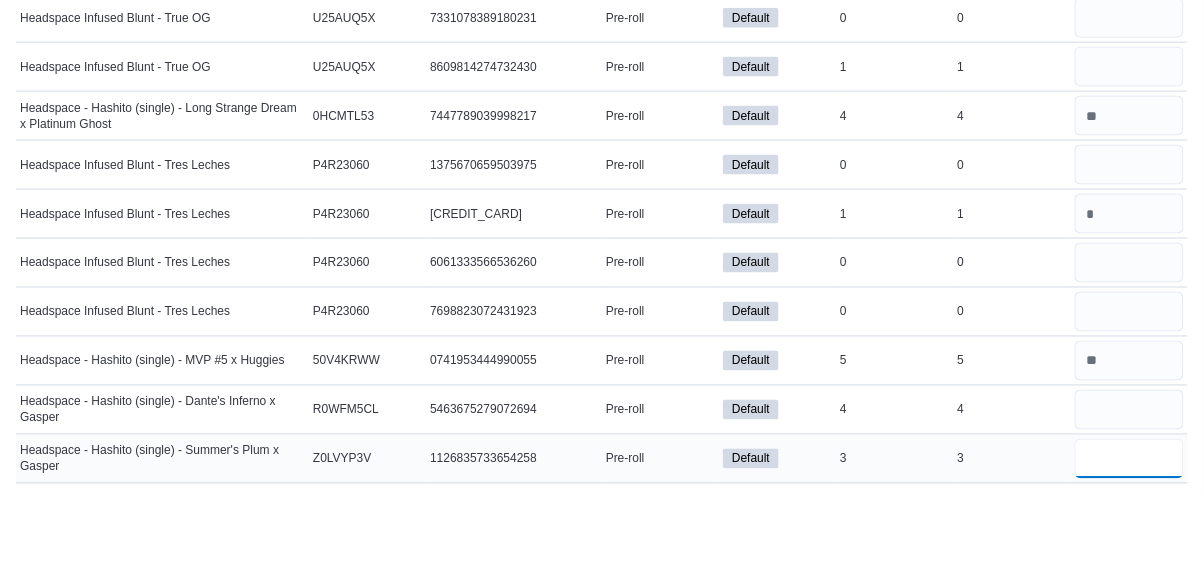 click at bounding box center [1129, 544] 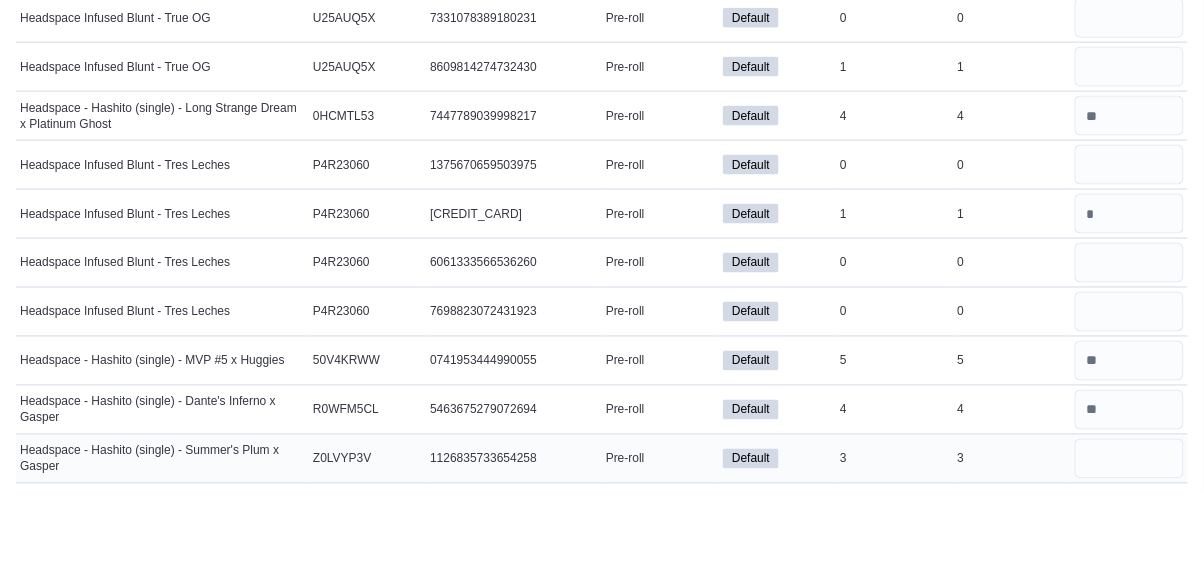 scroll, scrollTop: 2219, scrollLeft: 0, axis: vertical 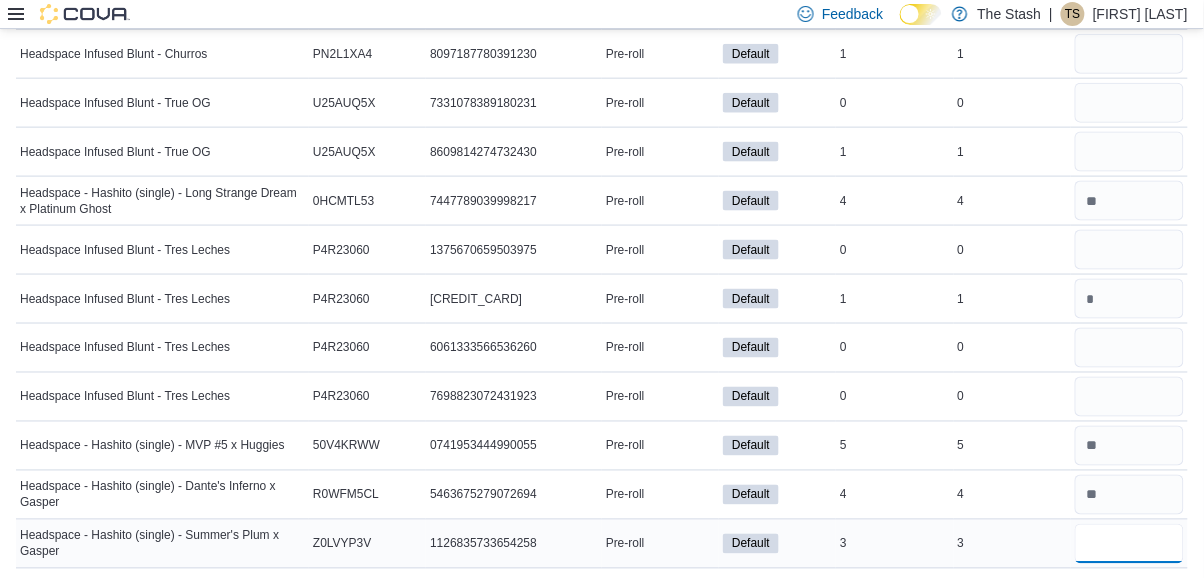 click at bounding box center (1129, 544) 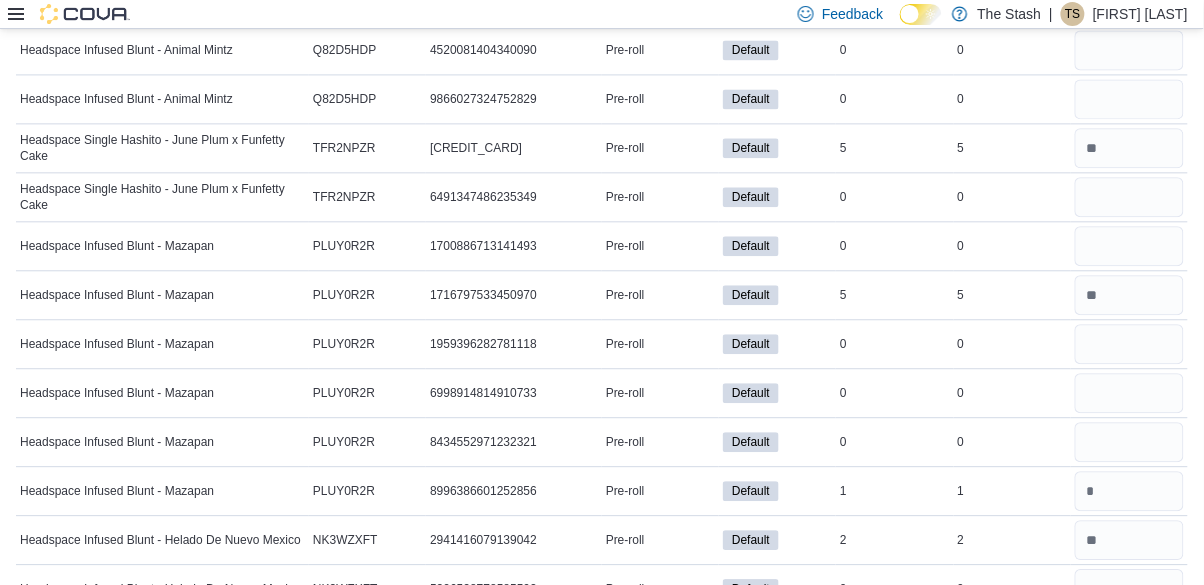 scroll, scrollTop: 945, scrollLeft: 0, axis: vertical 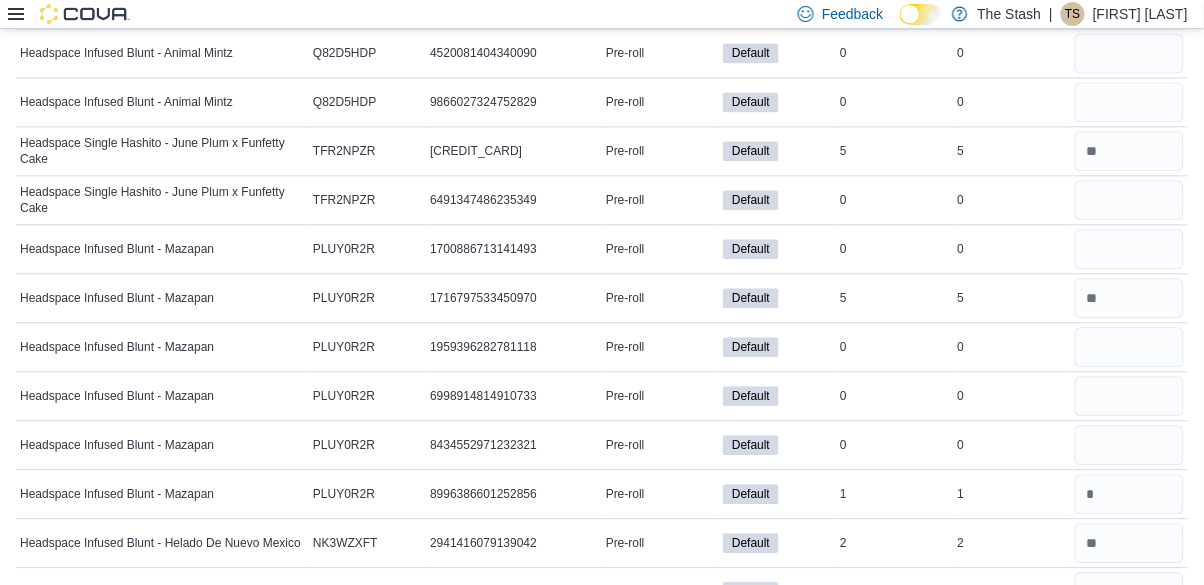 type on "*" 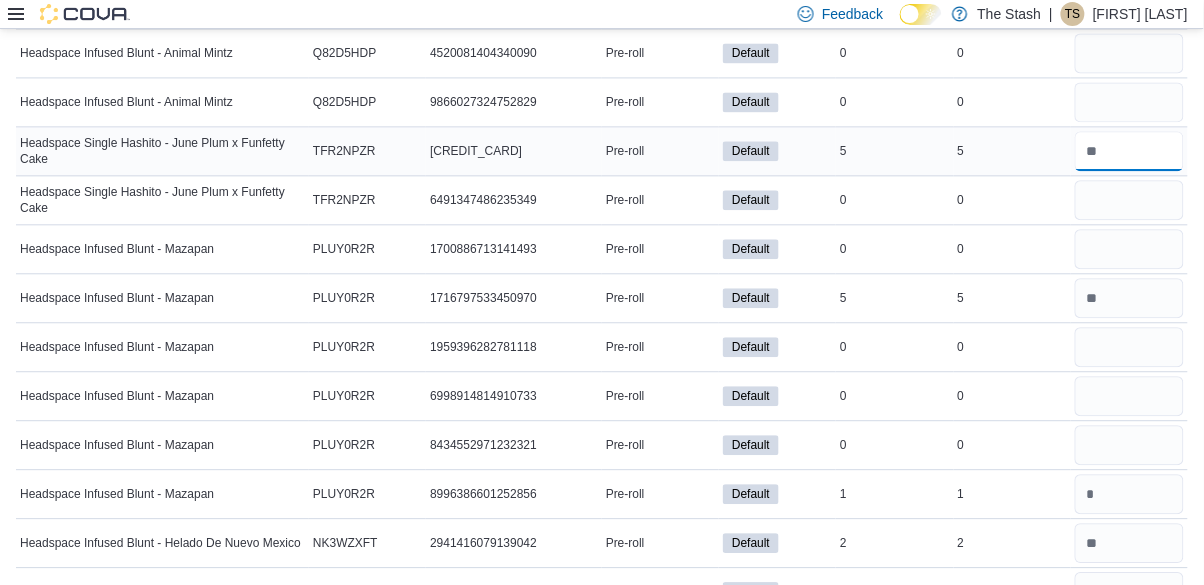 click at bounding box center (1129, 151) 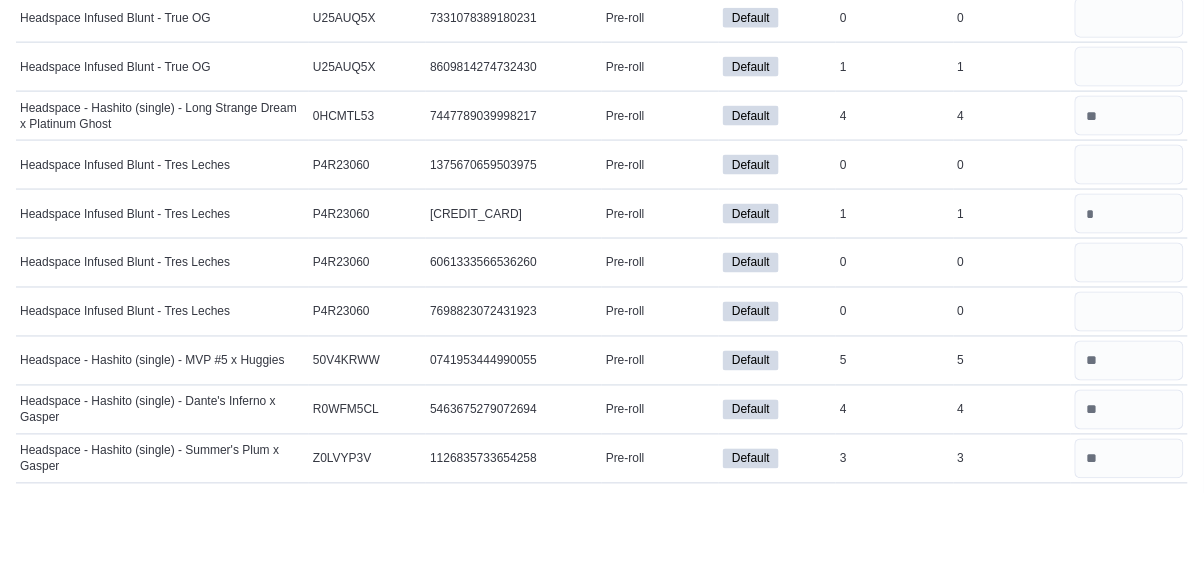 scroll, scrollTop: 2219, scrollLeft: 0, axis: vertical 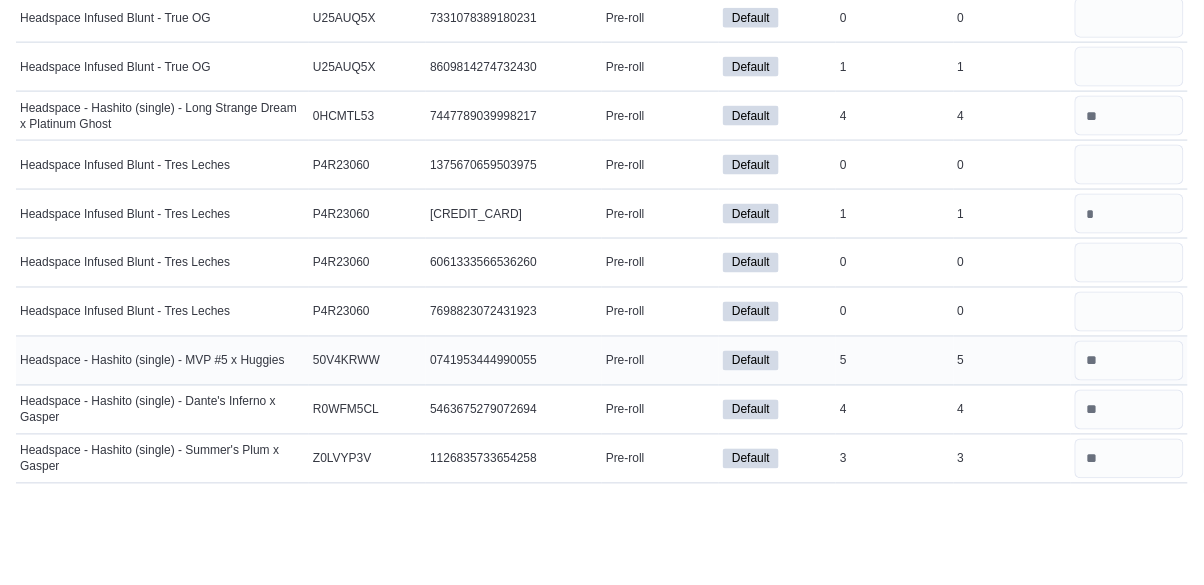 type on "*" 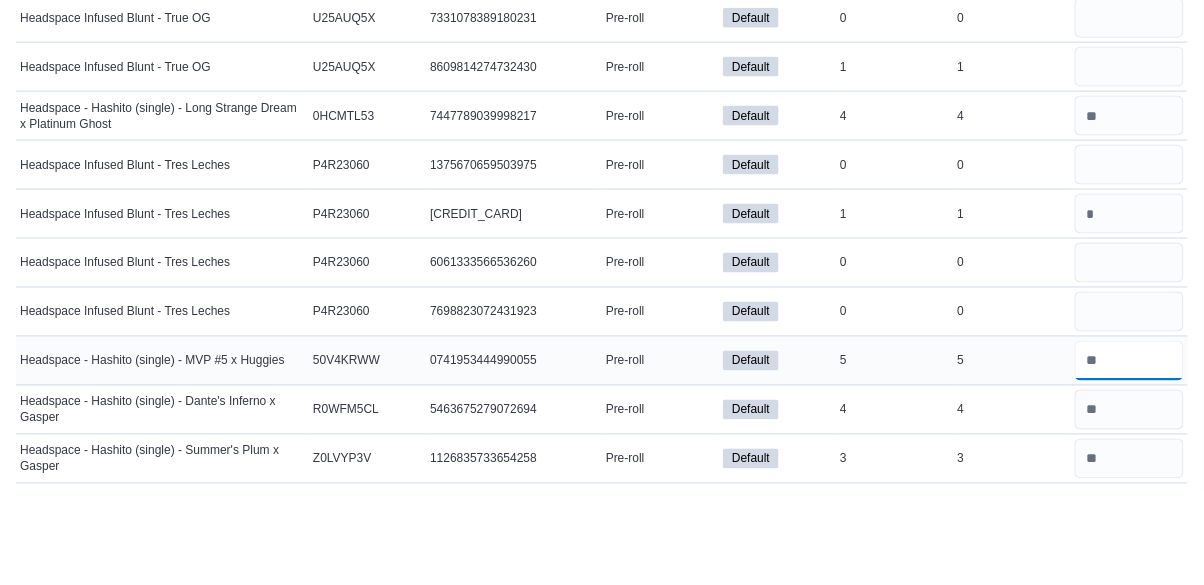 click at bounding box center (1129, 446) 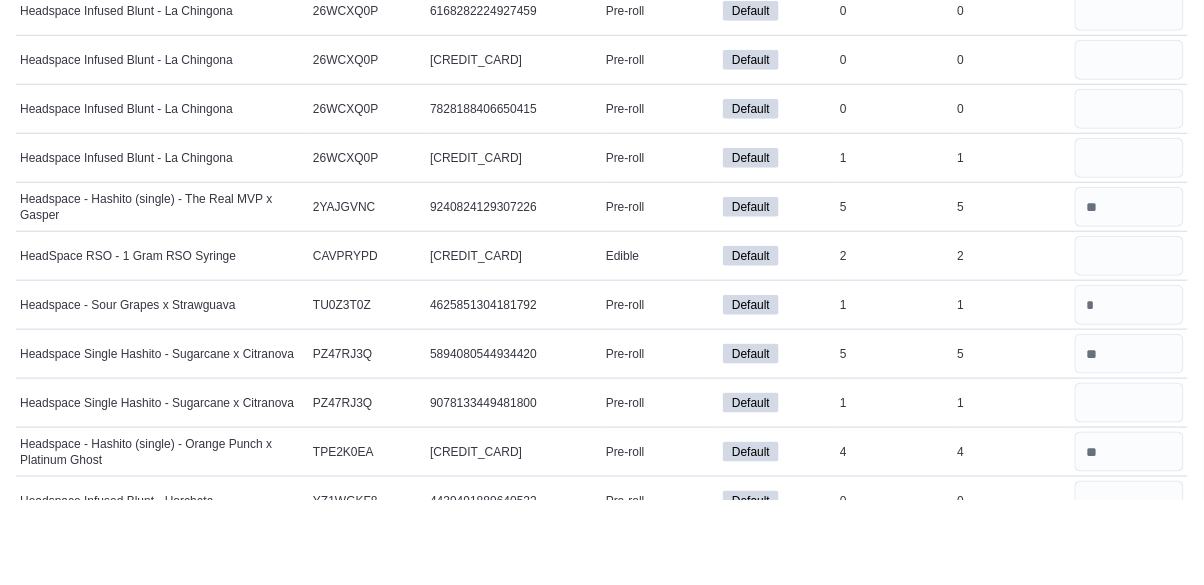 scroll, scrollTop: 216, scrollLeft: 0, axis: vertical 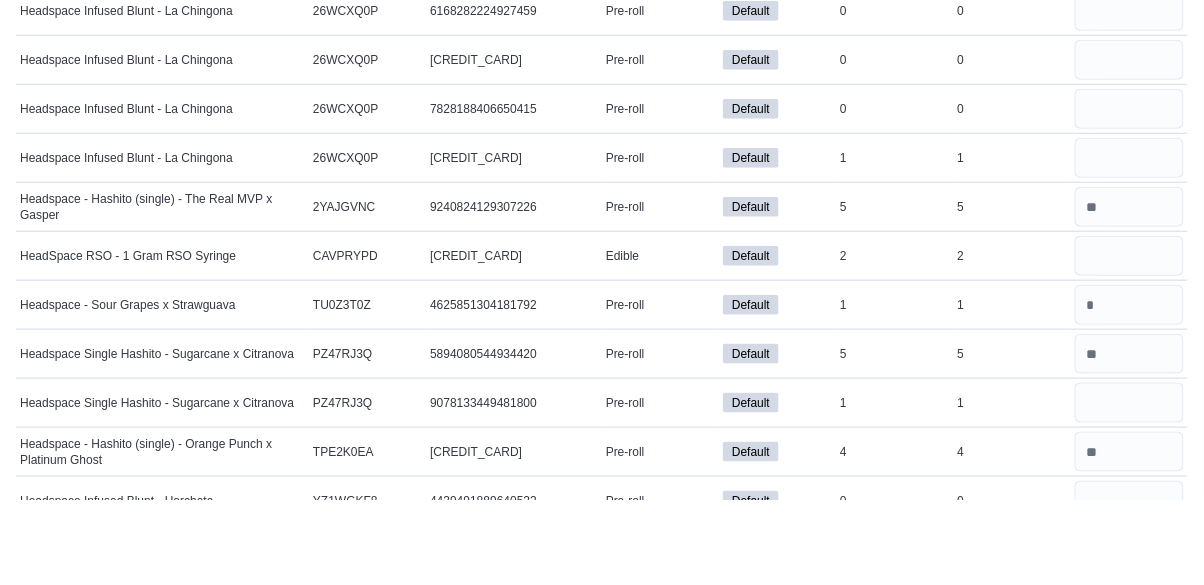 type 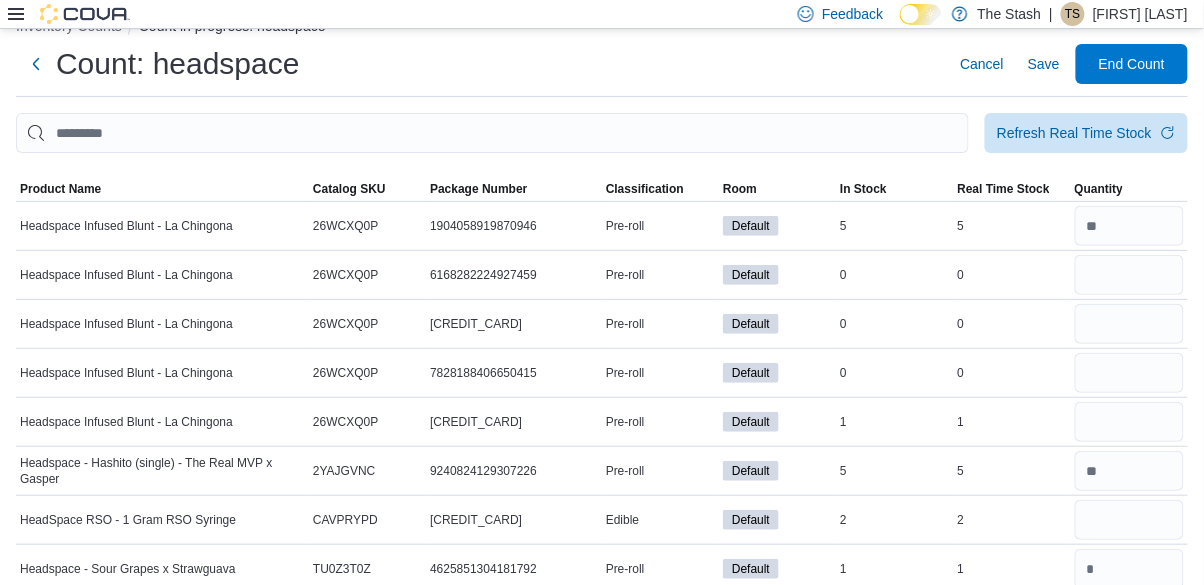 scroll, scrollTop: 0, scrollLeft: 0, axis: both 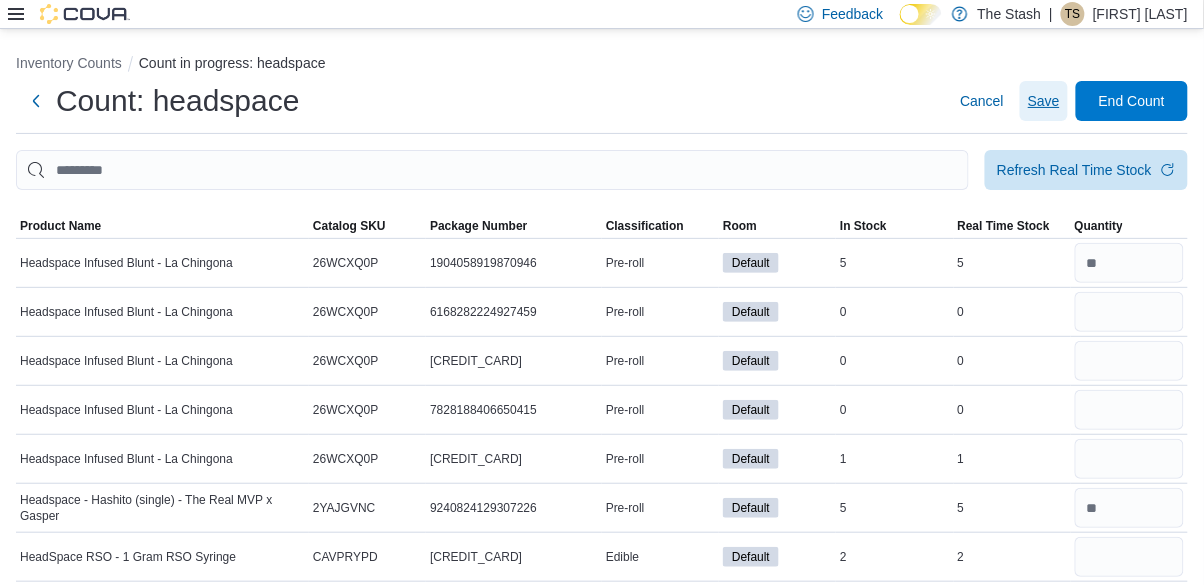 click on "Save" at bounding box center (1044, 101) 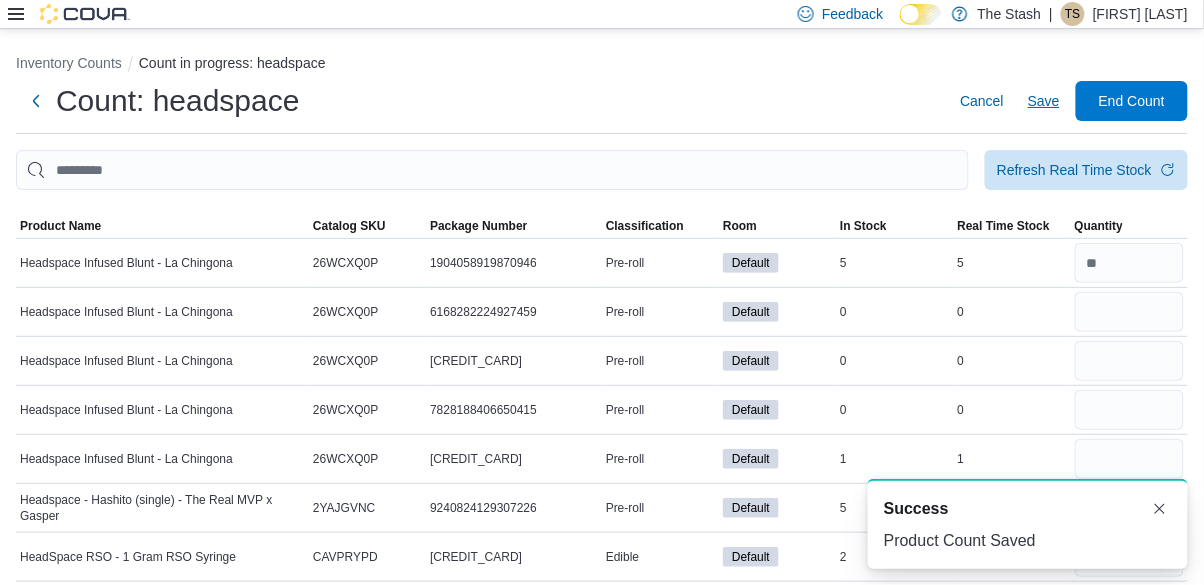 scroll, scrollTop: 0, scrollLeft: 0, axis: both 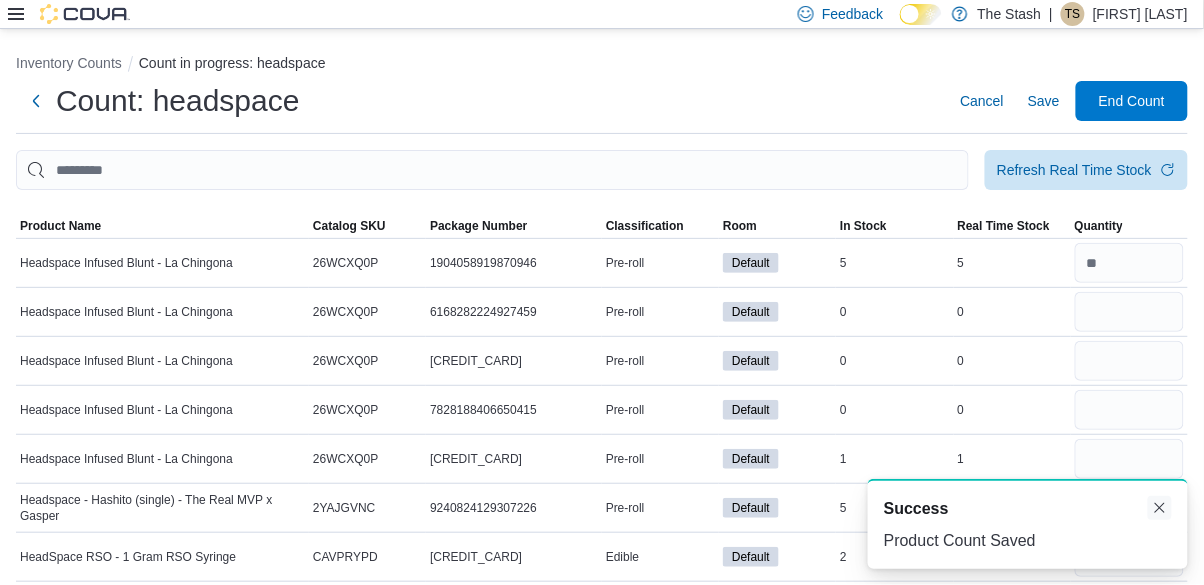 click at bounding box center [1160, 508] 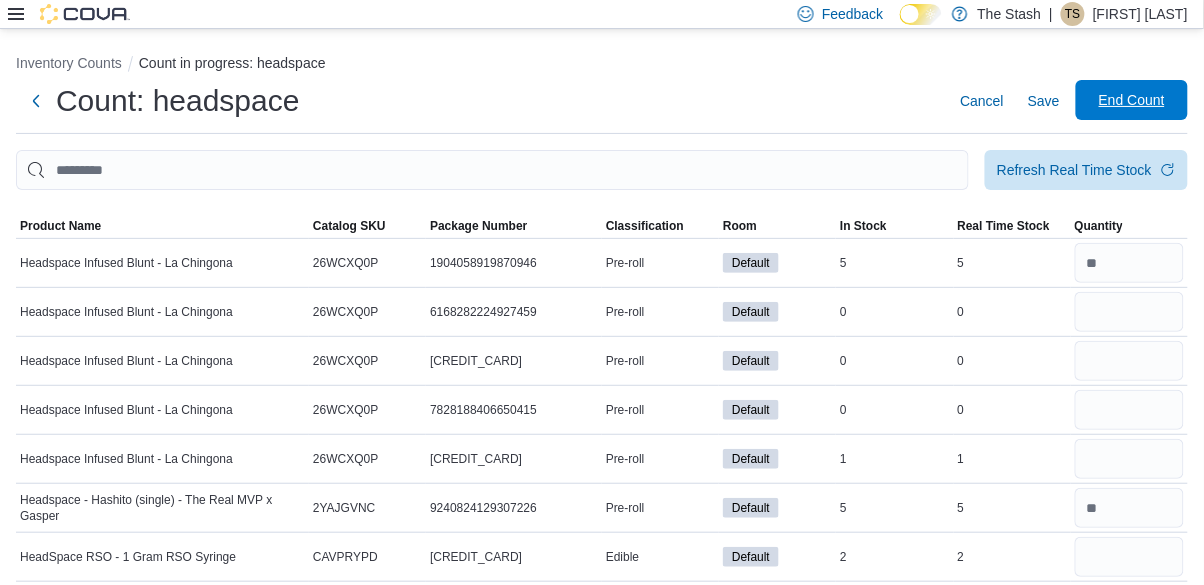 click on "End Count" at bounding box center [1132, 100] 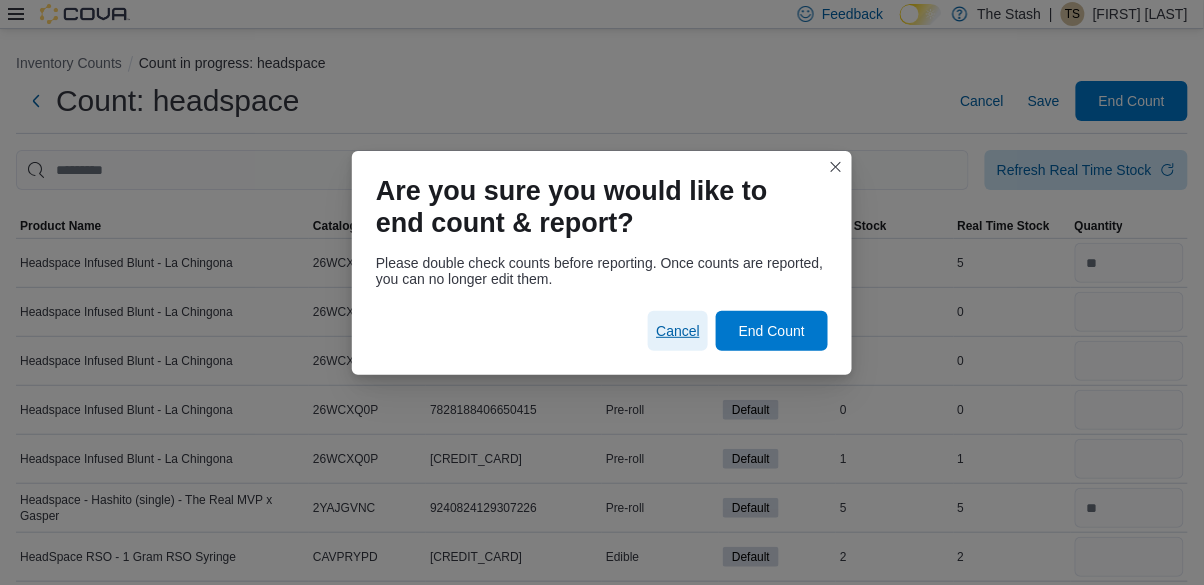 click on "Cancel" at bounding box center [678, 331] 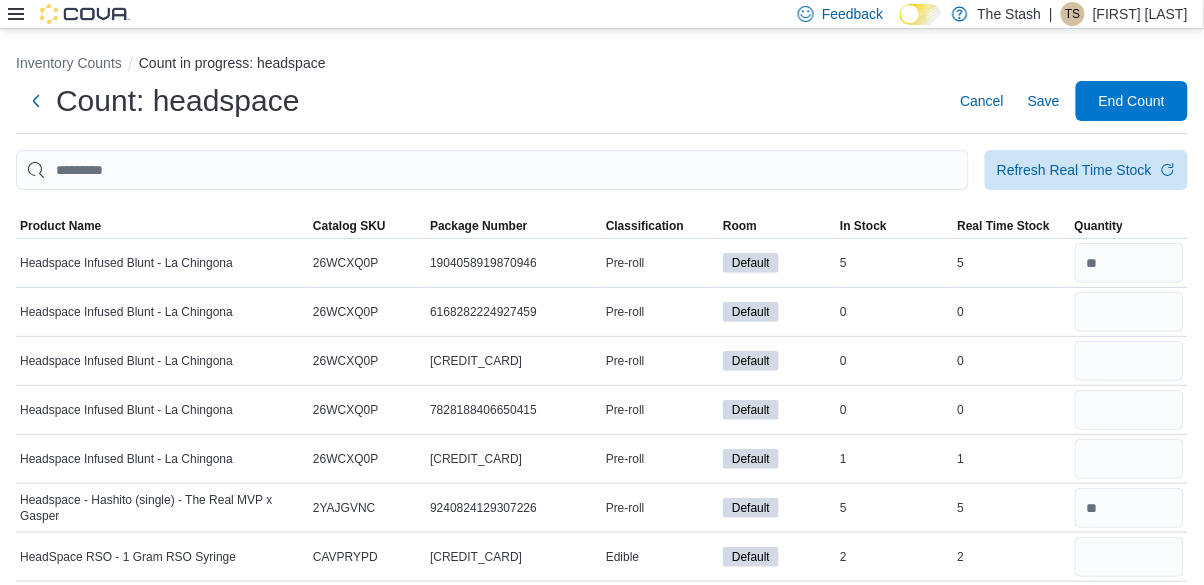 click on "TS" at bounding box center (1072, 14) 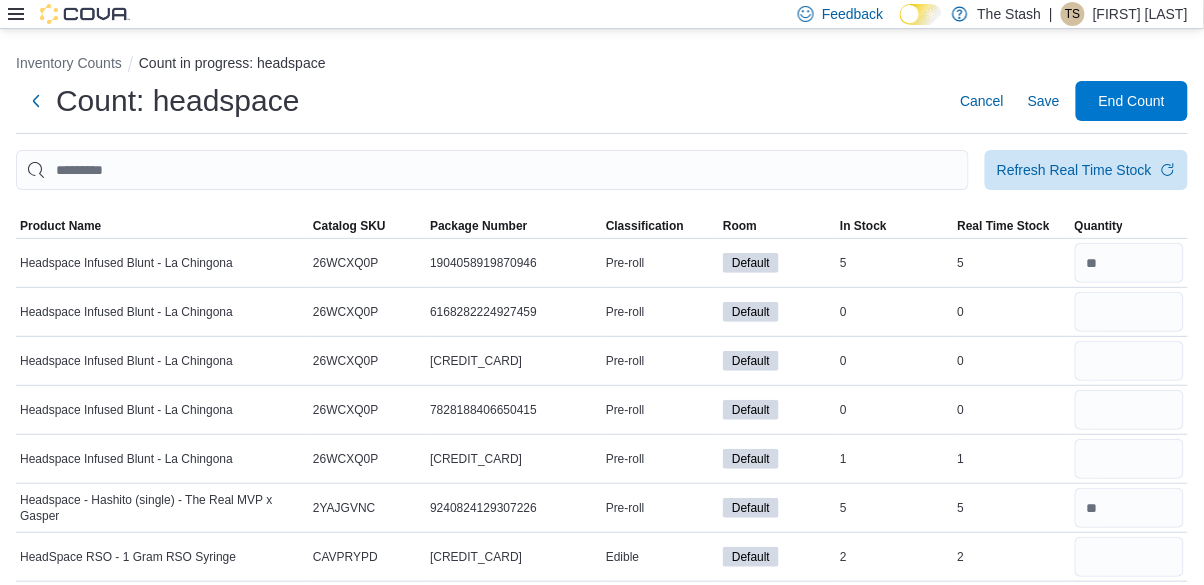 click on "Count: headspace  Cancel Save End Count" at bounding box center (602, 101) 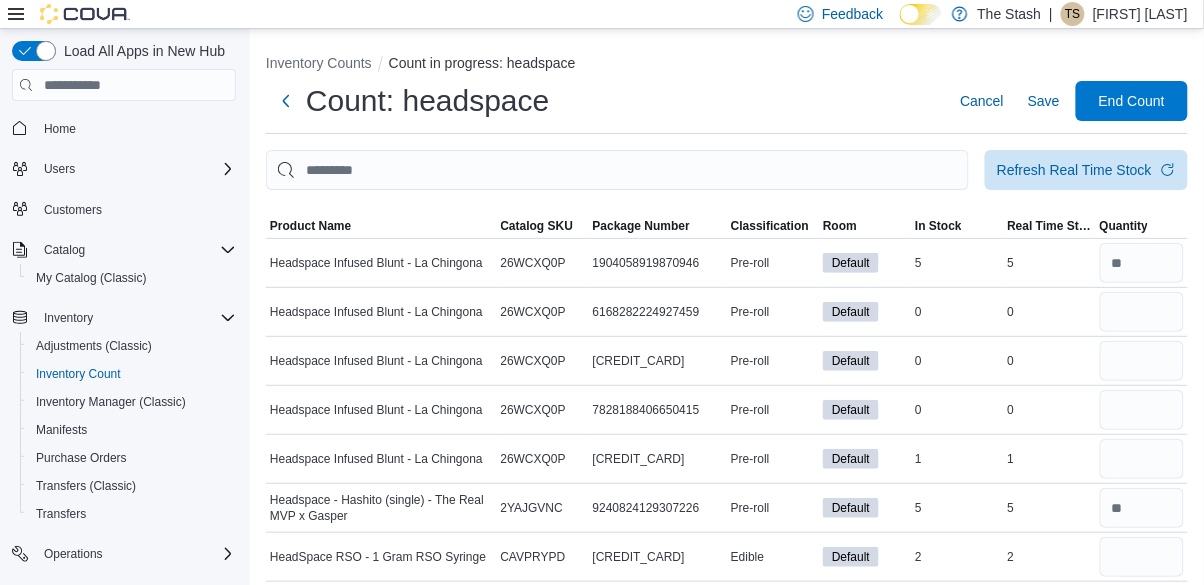 click on "Home" at bounding box center (136, 127) 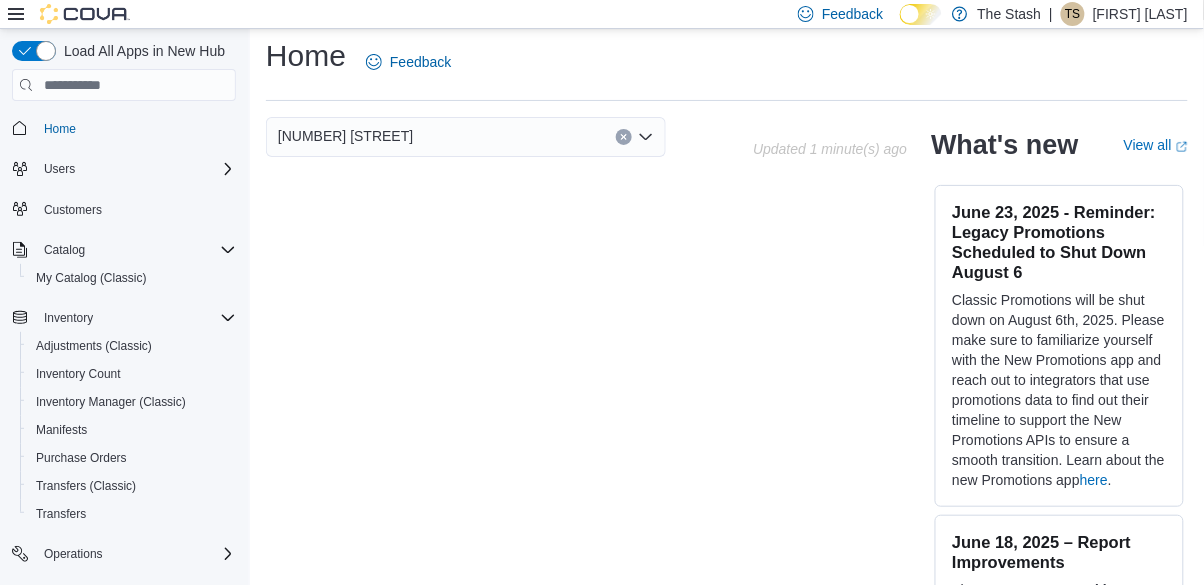 scroll, scrollTop: 40, scrollLeft: 0, axis: vertical 